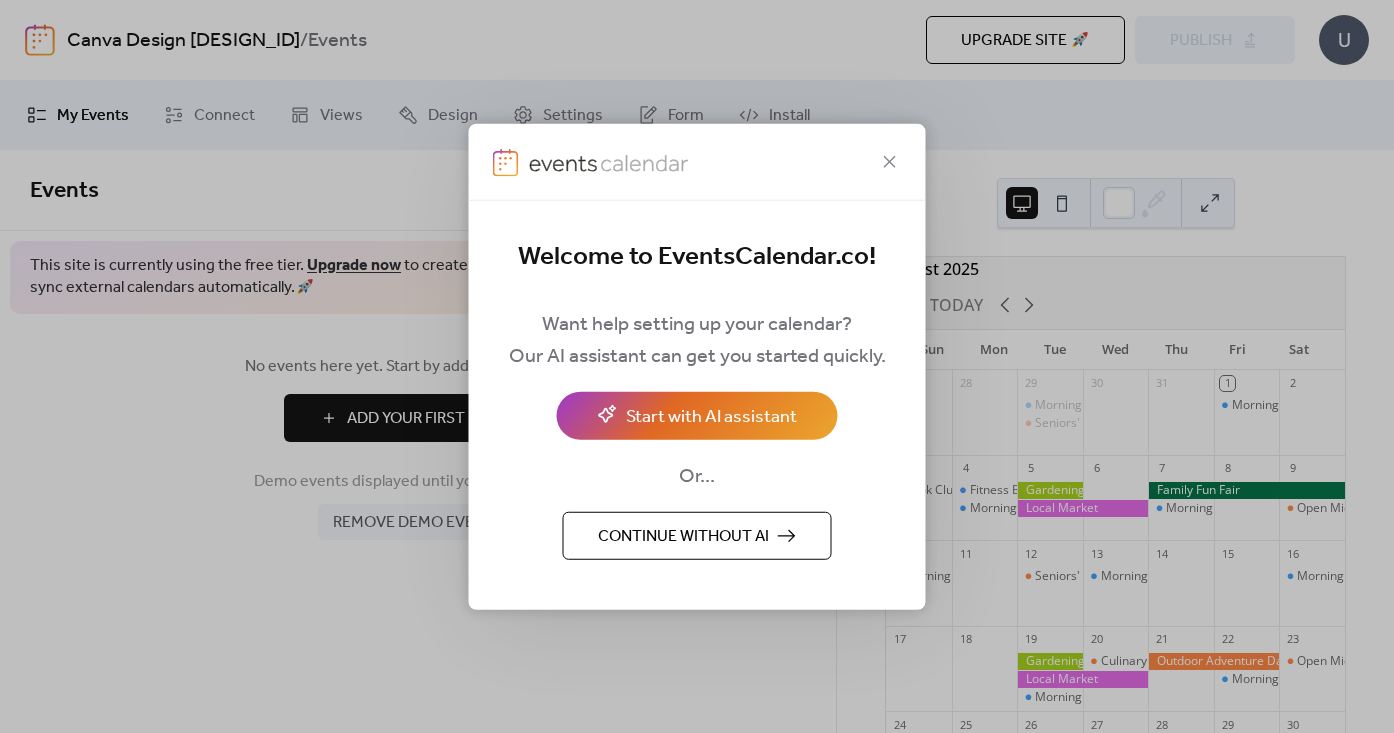 scroll, scrollTop: 0, scrollLeft: 0, axis: both 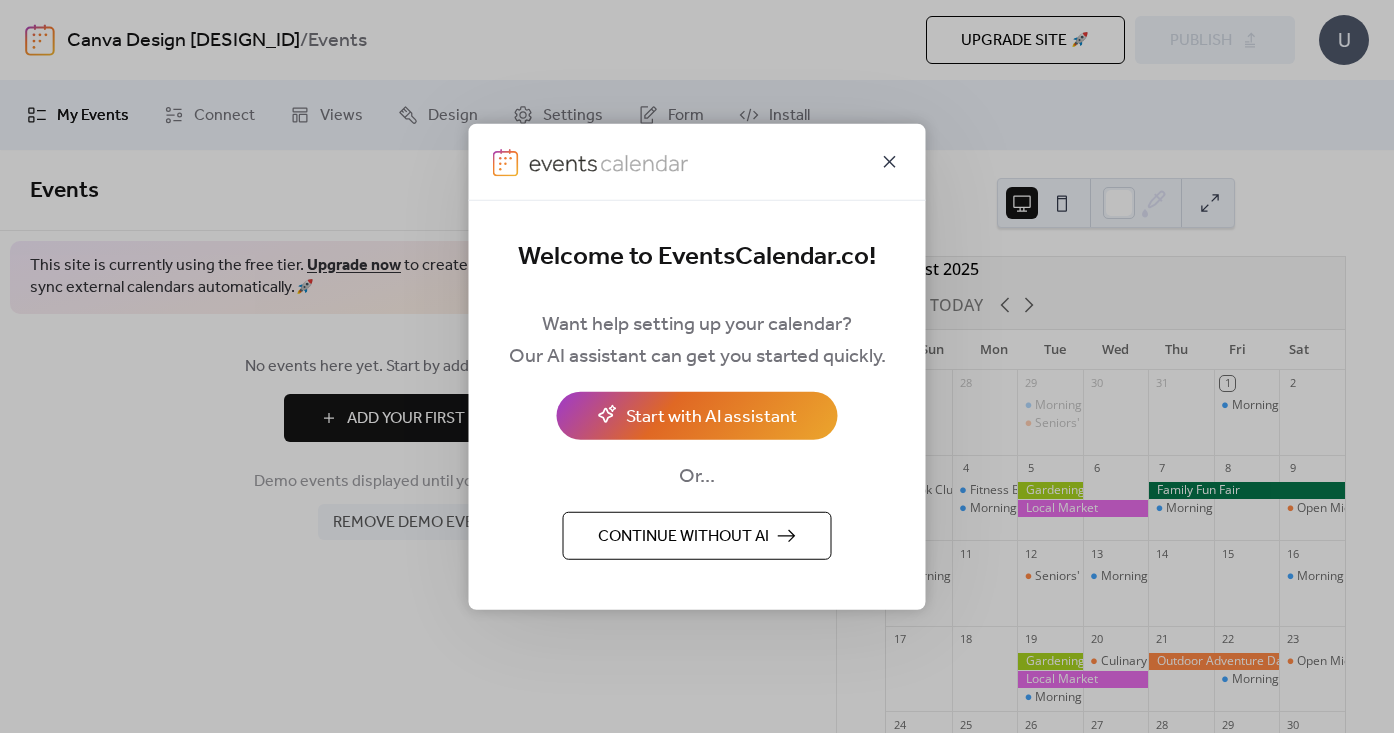 click 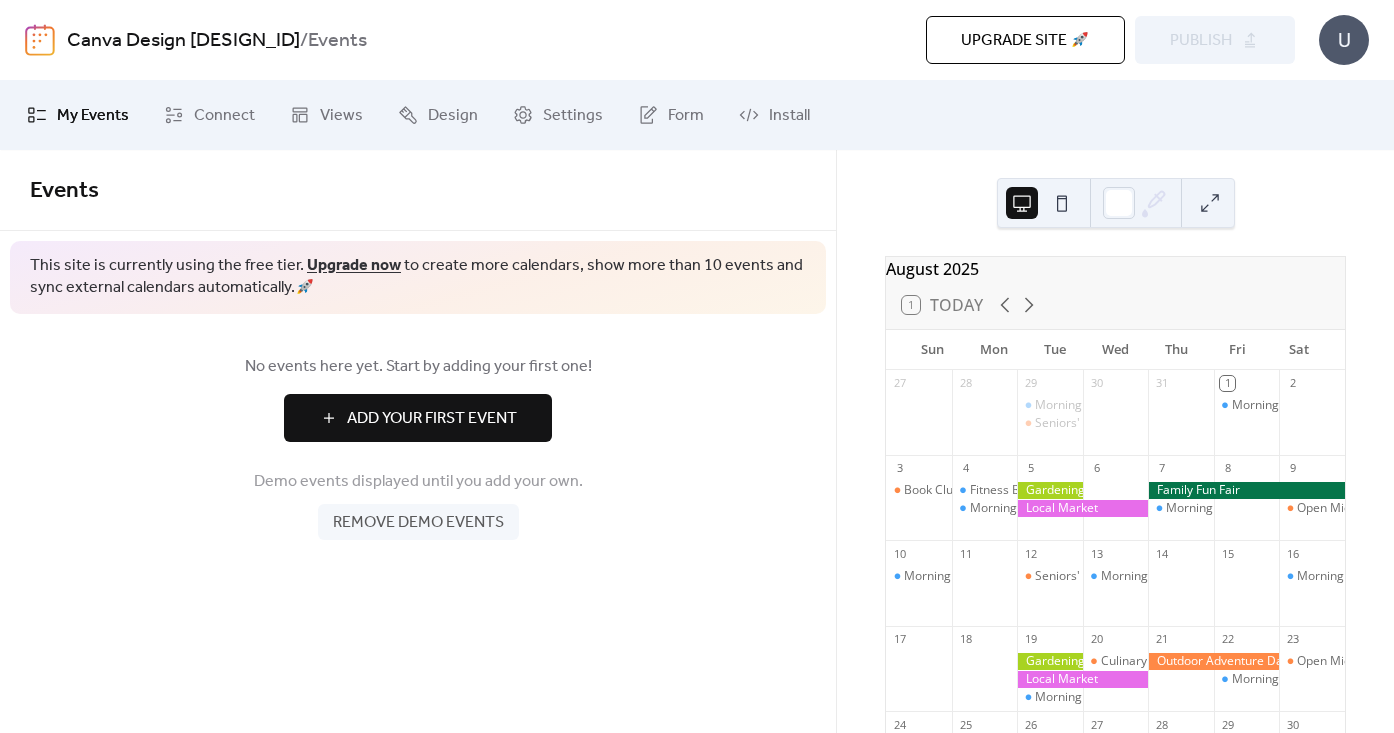 click on "Remove demo events" at bounding box center (418, 523) 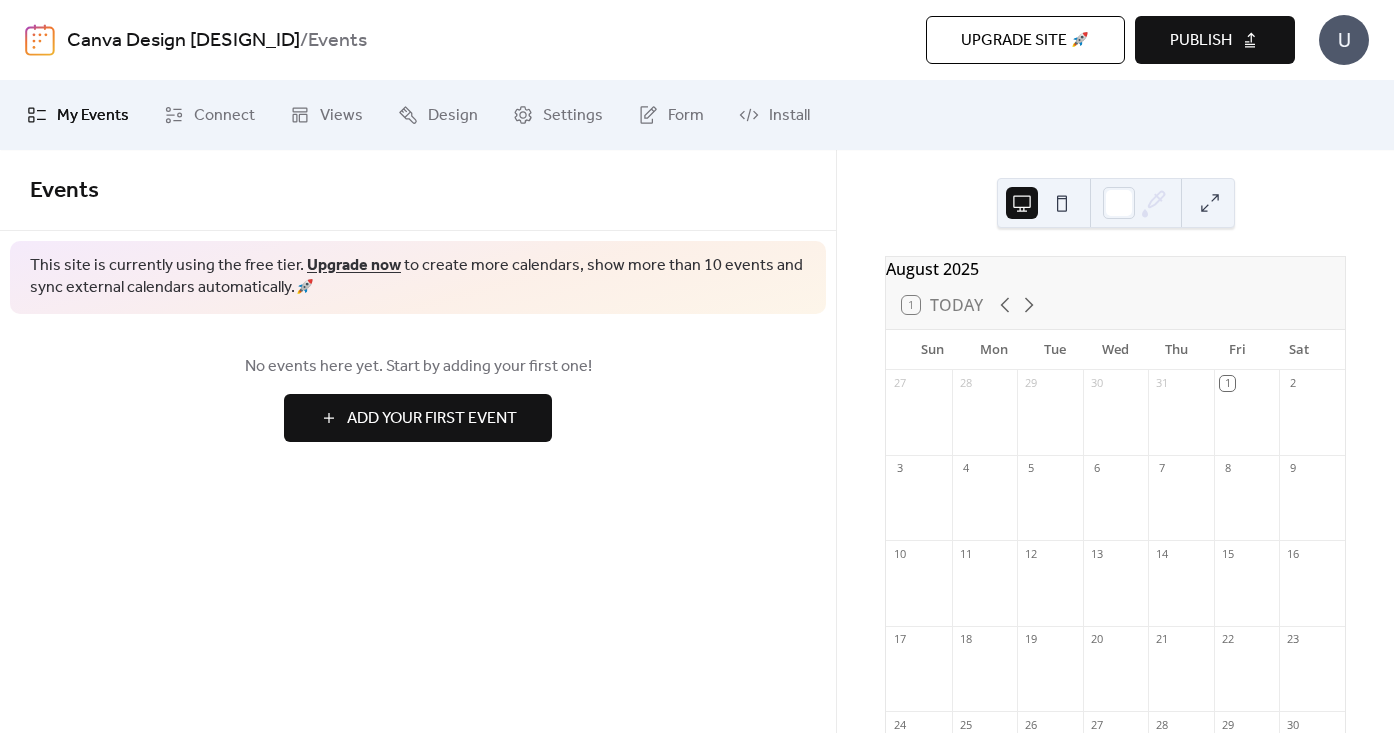 click on "Add Your First Event" at bounding box center (432, 419) 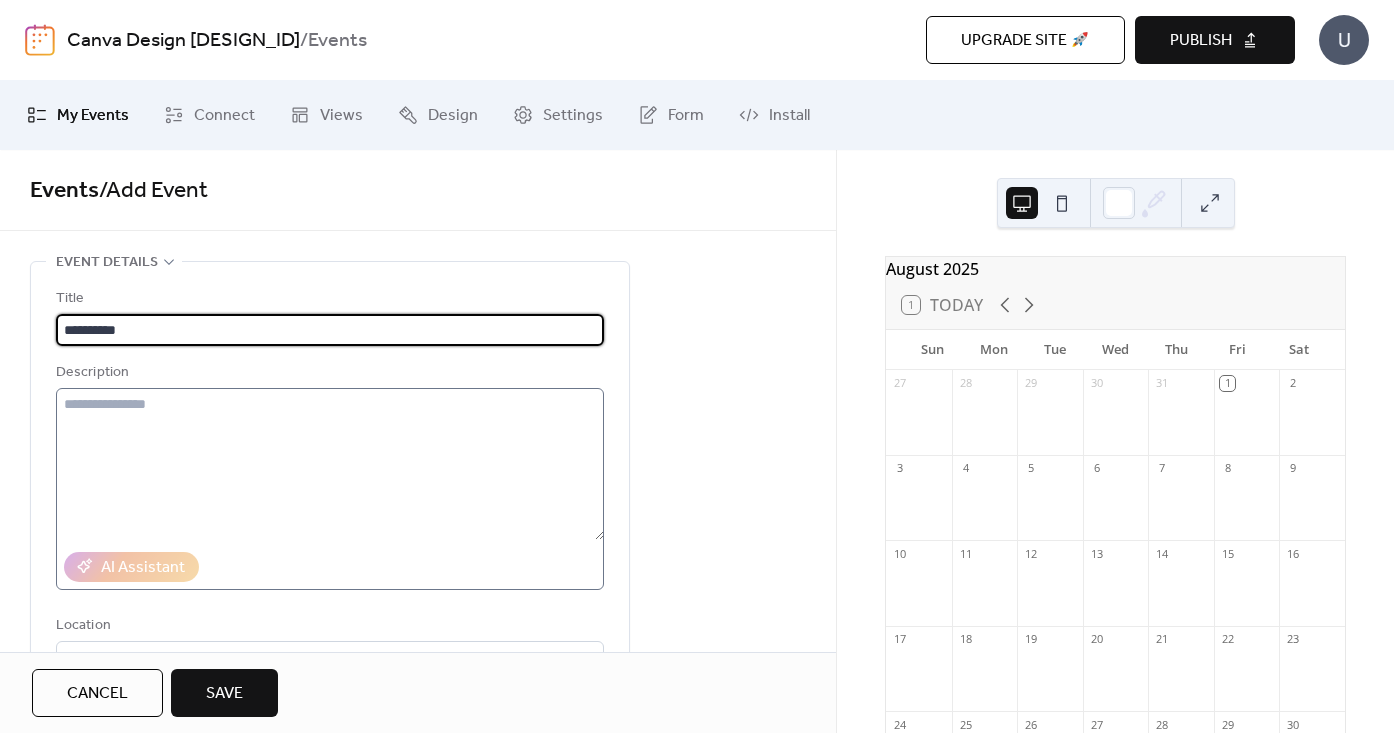 type on "**********" 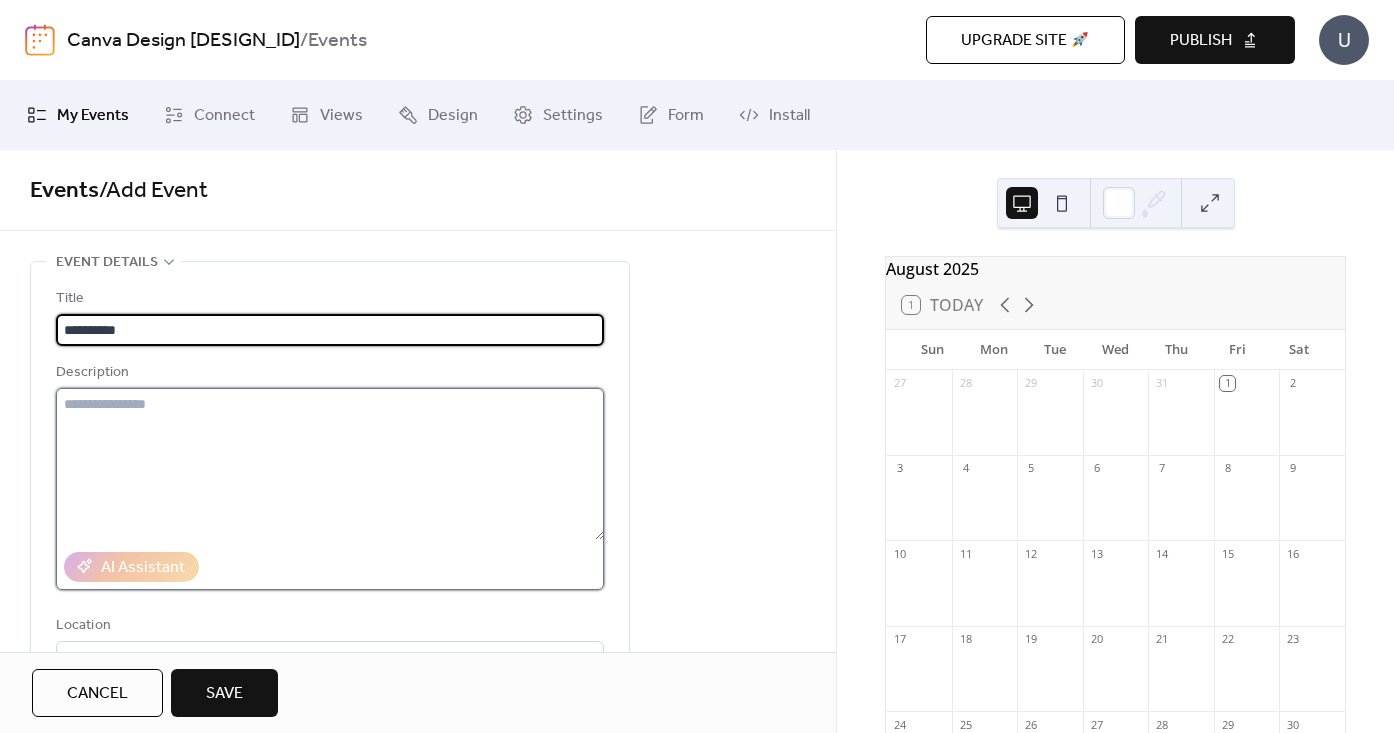 click at bounding box center [330, 464] 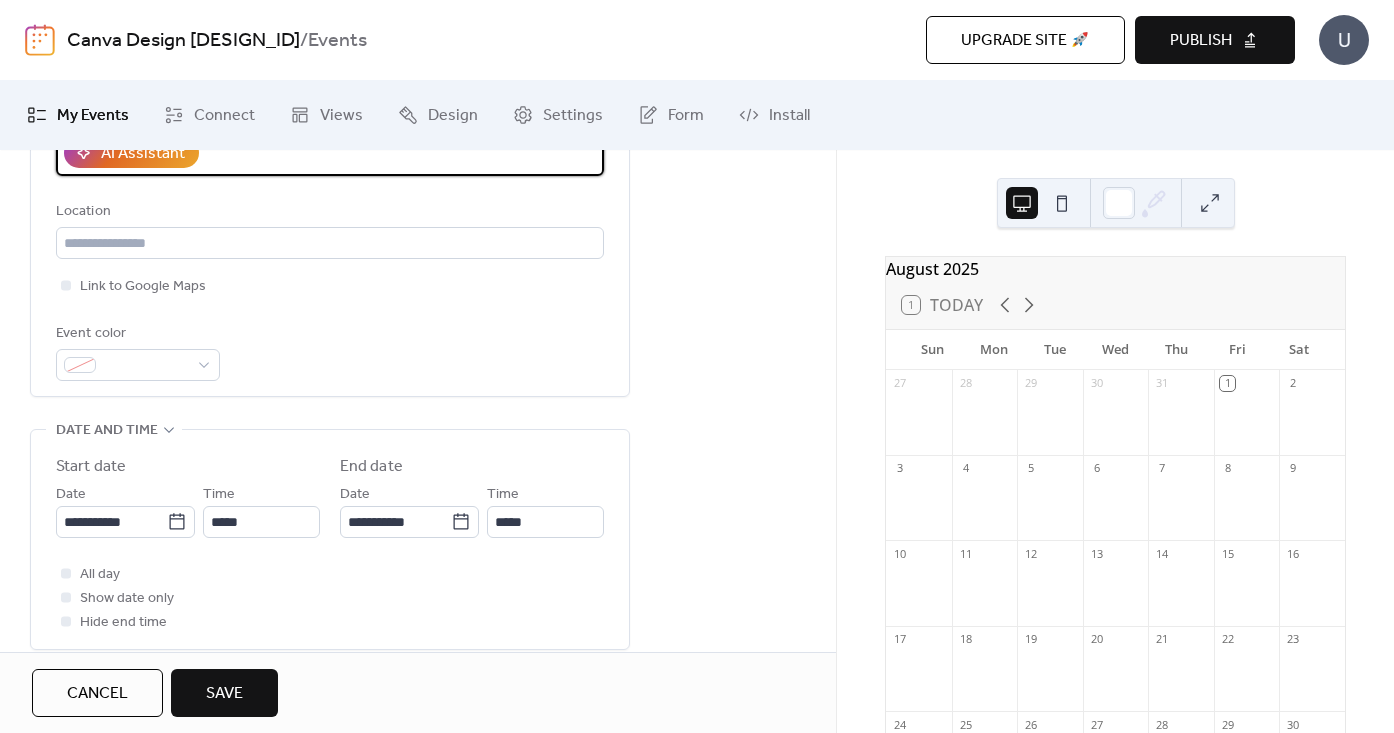 scroll, scrollTop: 431, scrollLeft: 0, axis: vertical 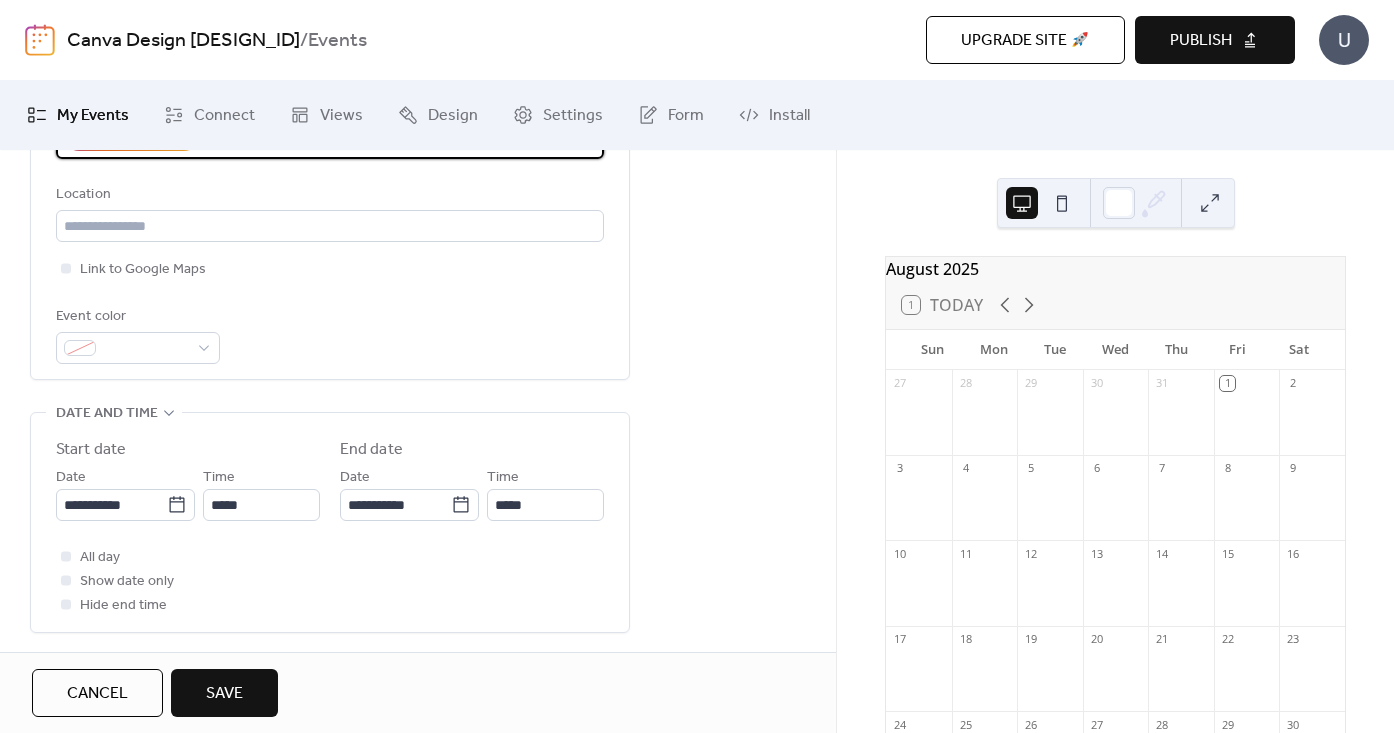 type on "**********" 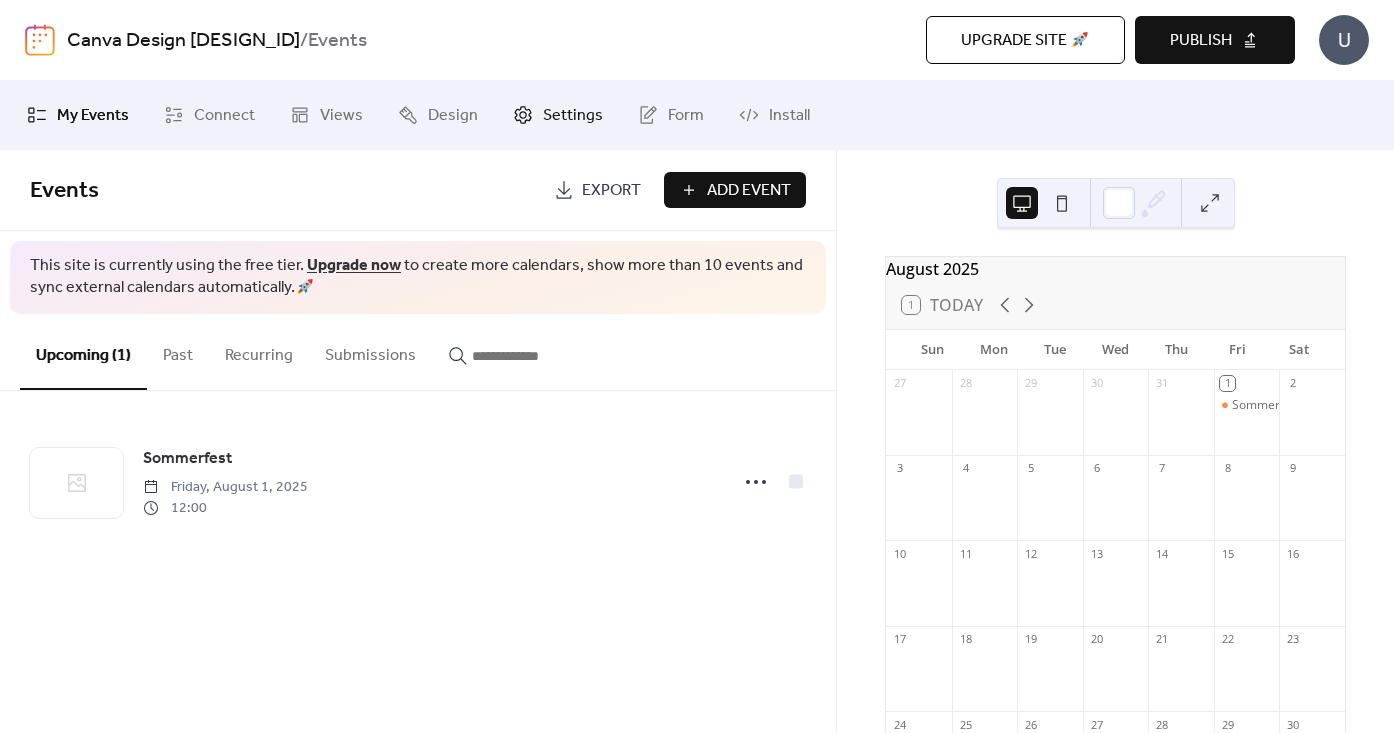 click on "Settings" at bounding box center [573, 116] 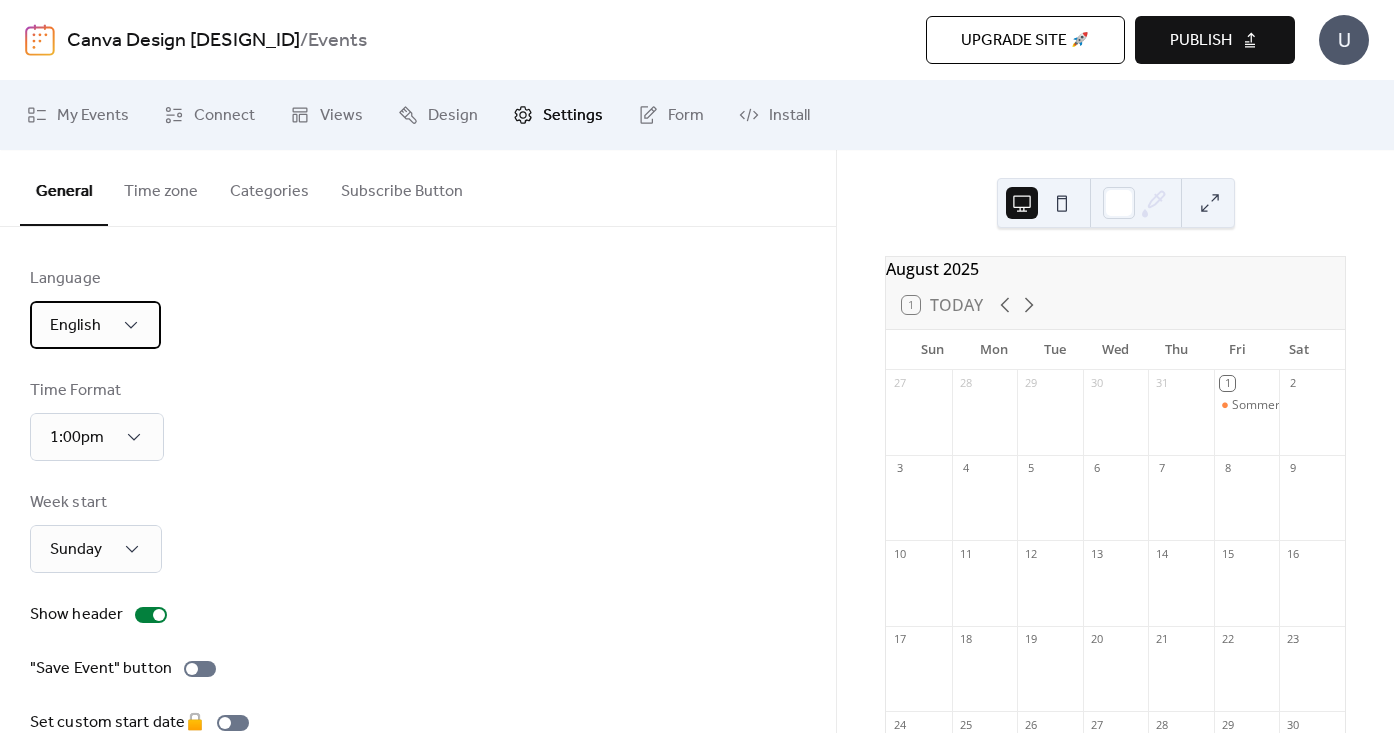 click on "English" at bounding box center [75, 325] 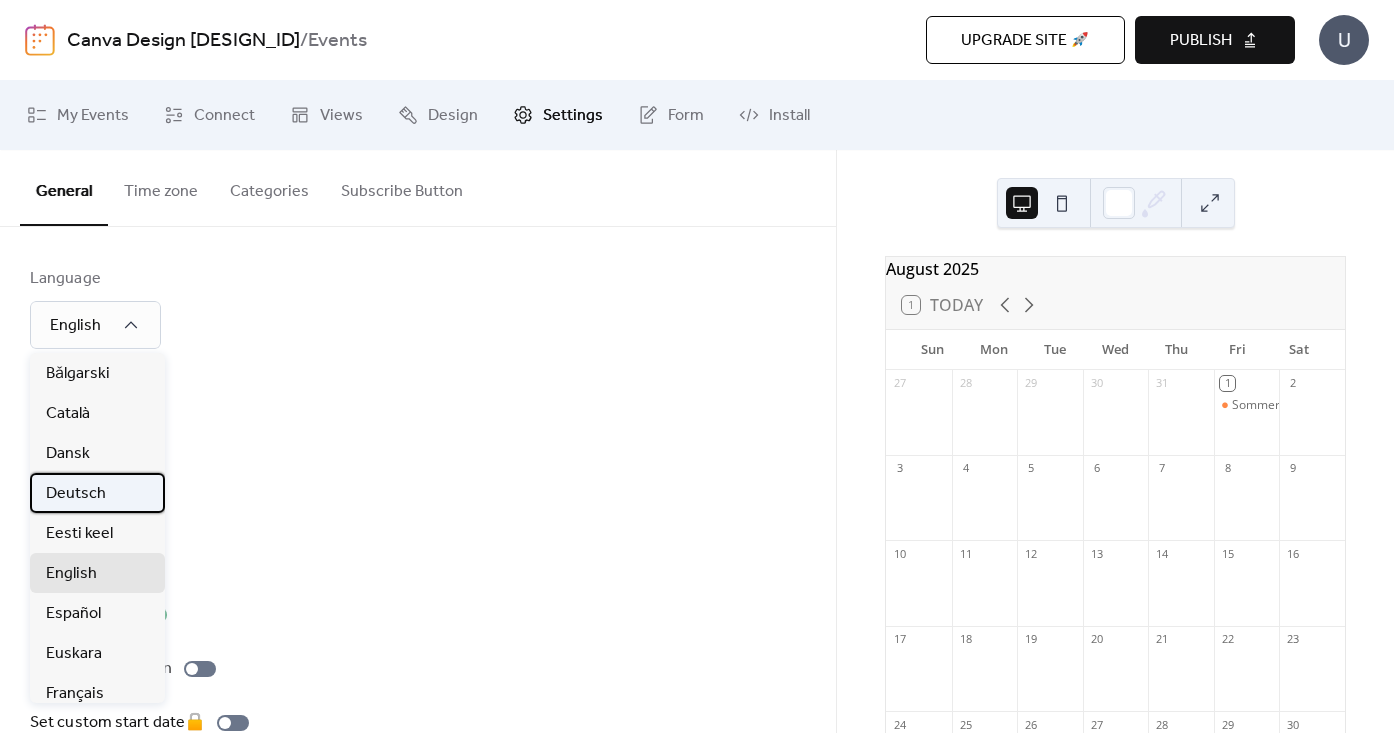 click on "Deutsch" at bounding box center [97, 493] 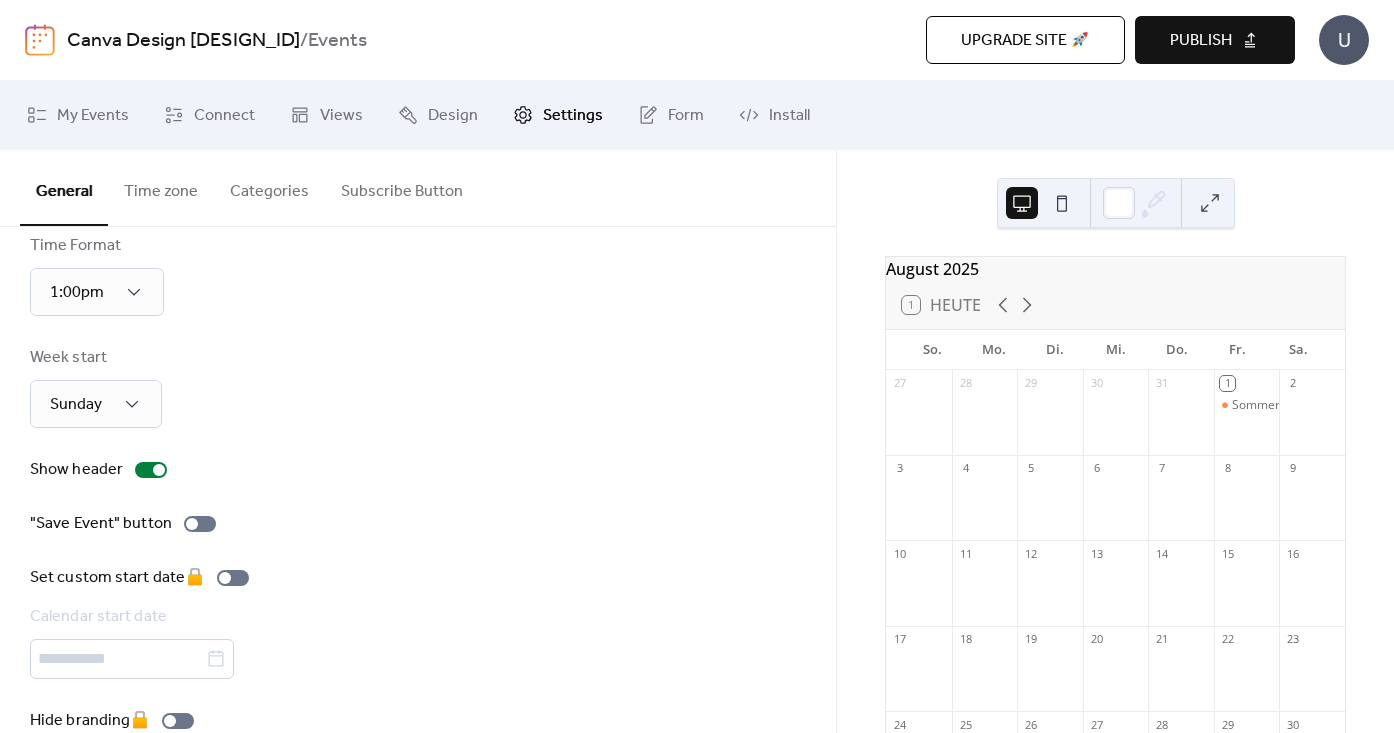 scroll, scrollTop: 155, scrollLeft: 0, axis: vertical 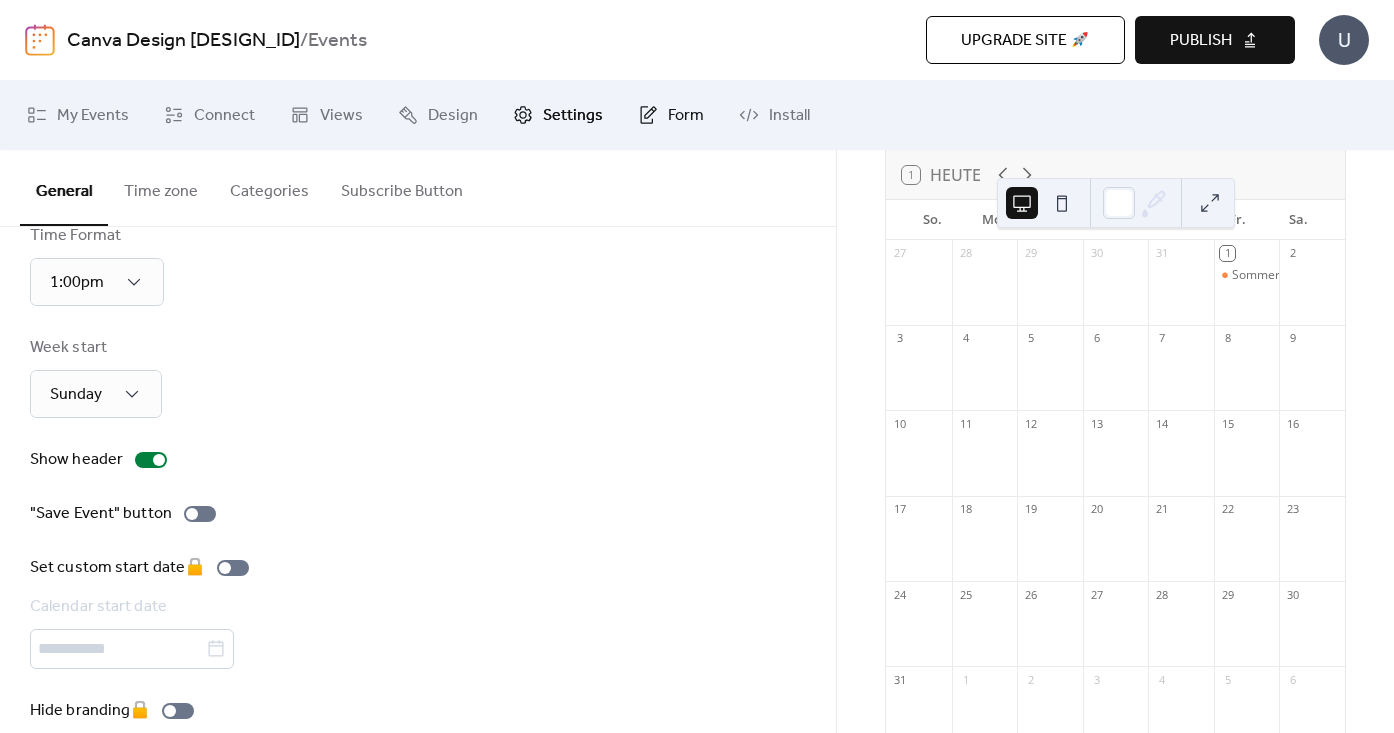 click 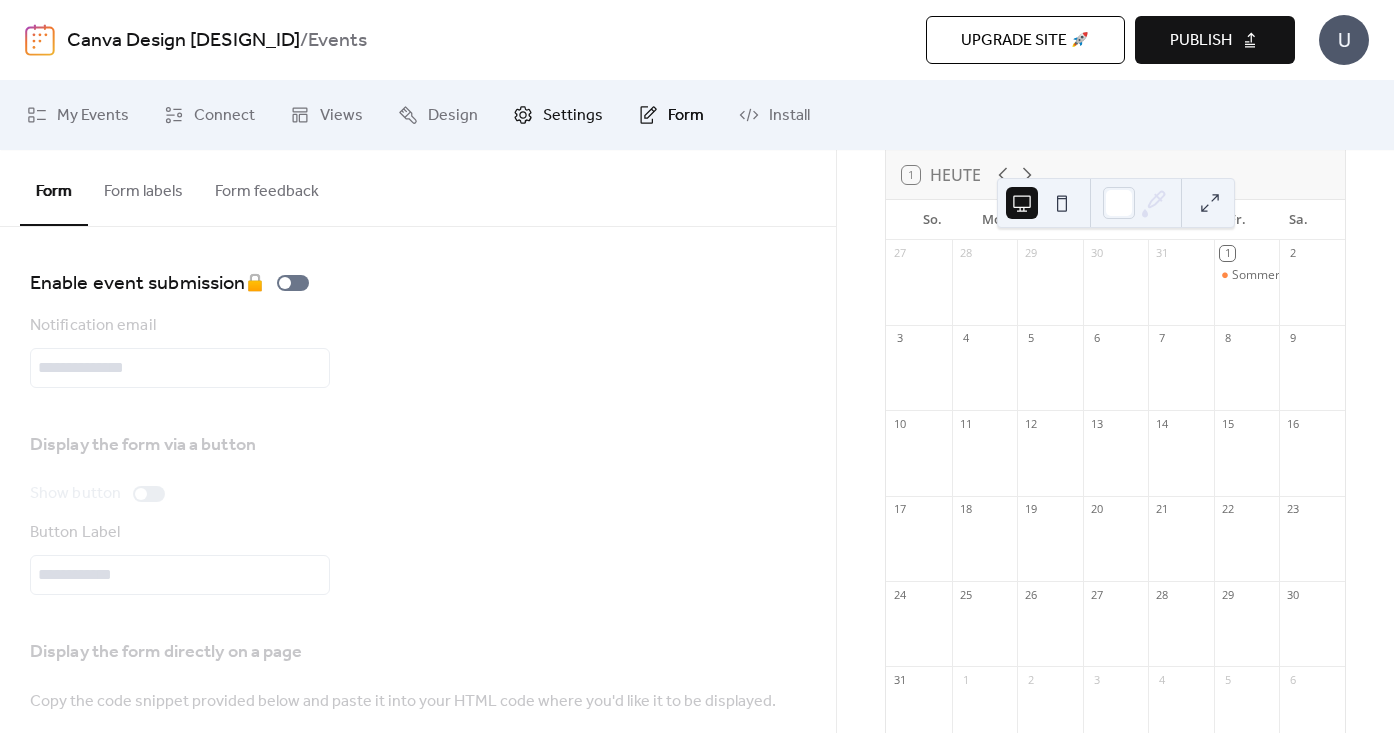 click on "Settings" at bounding box center (558, 115) 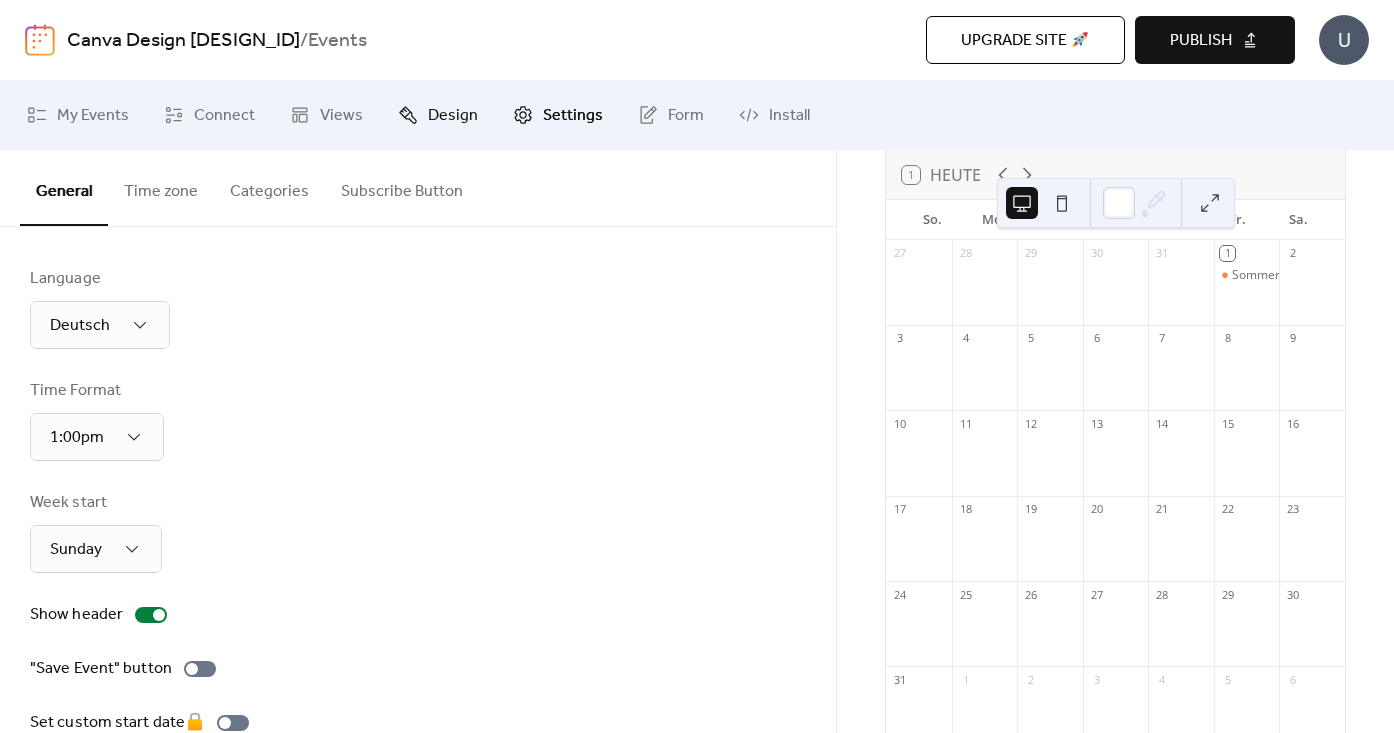 click on "Design" at bounding box center [453, 116] 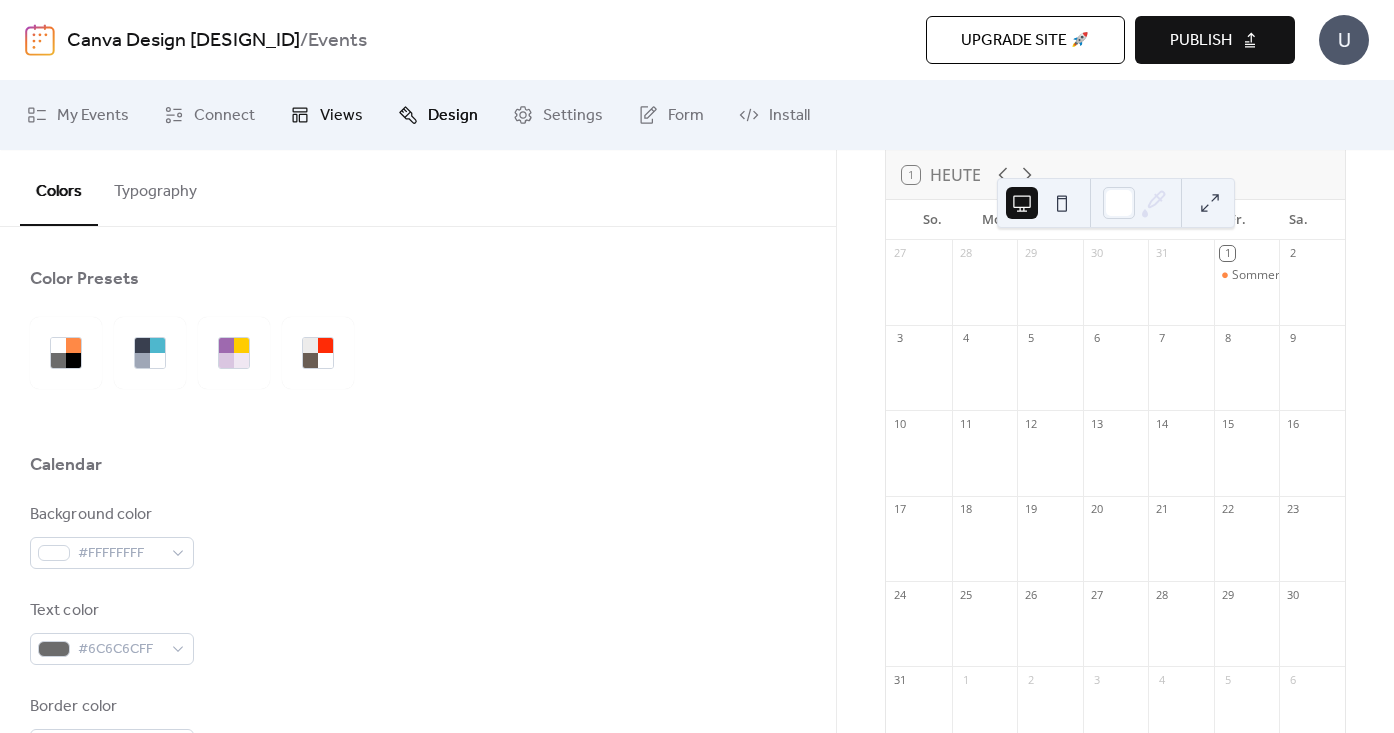 click on "Views" at bounding box center [341, 116] 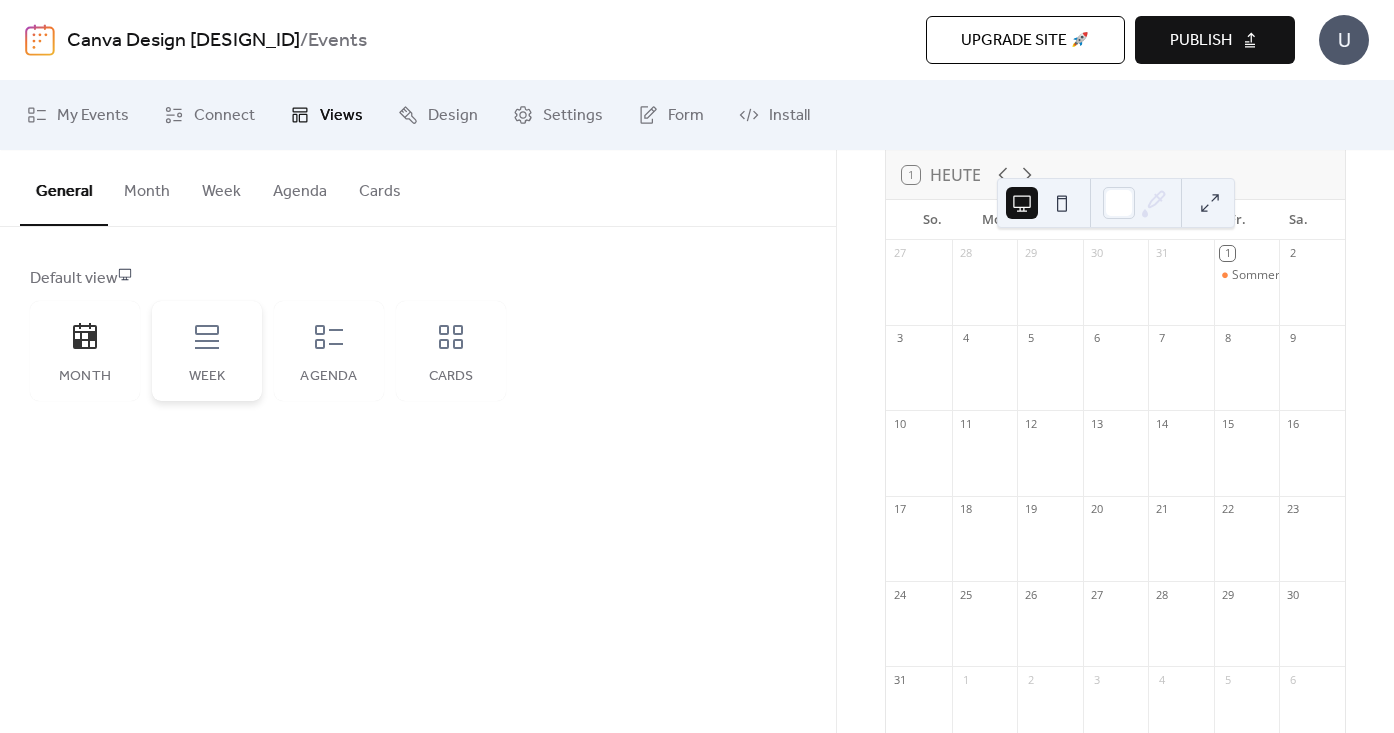 click 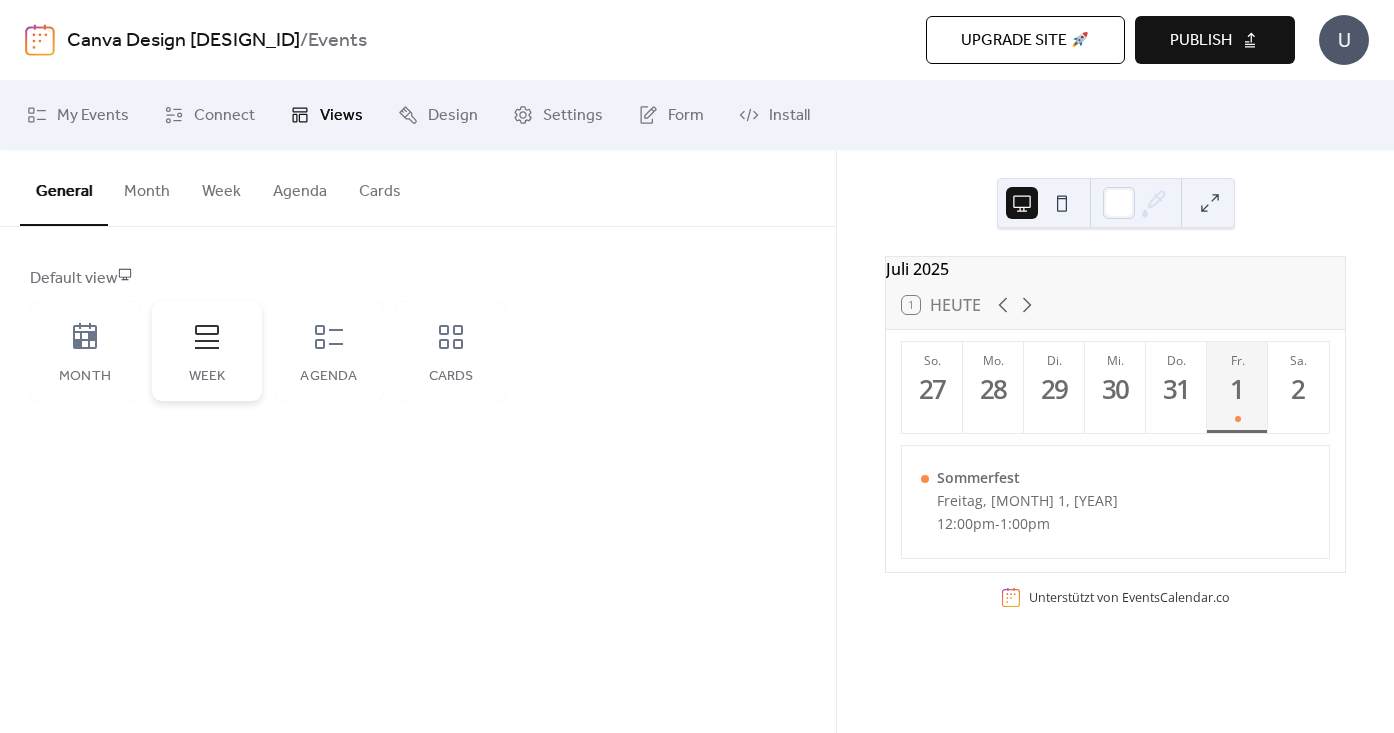 scroll, scrollTop: 0, scrollLeft: 0, axis: both 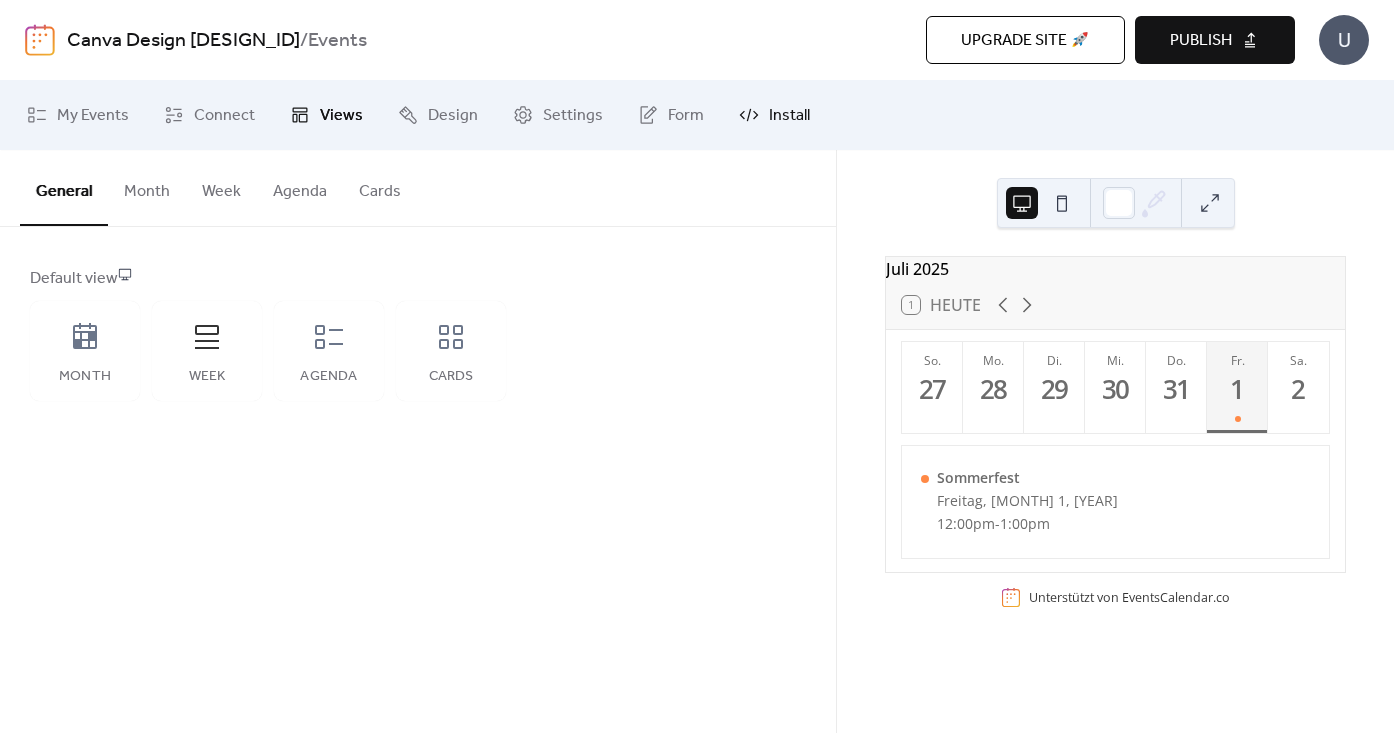 click on "Install" at bounding box center (789, 116) 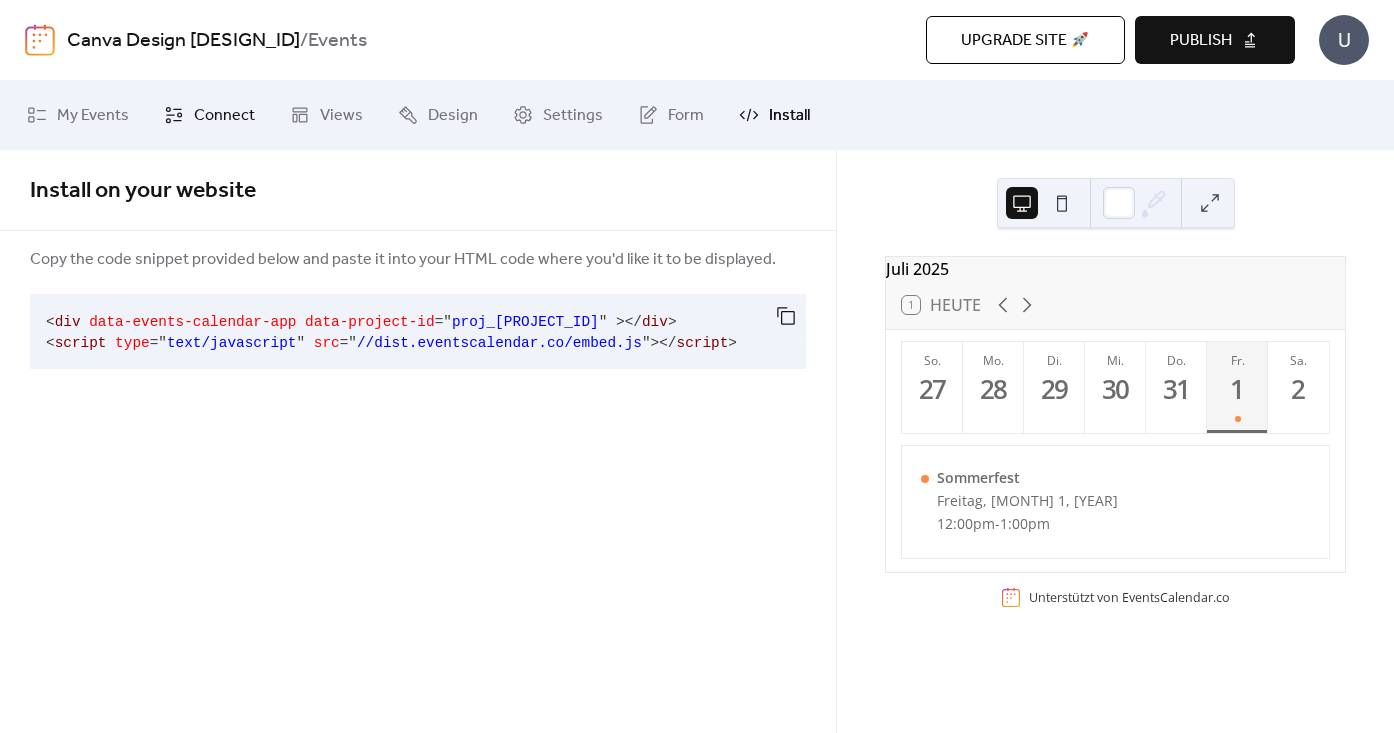 click on "Connect" at bounding box center [224, 116] 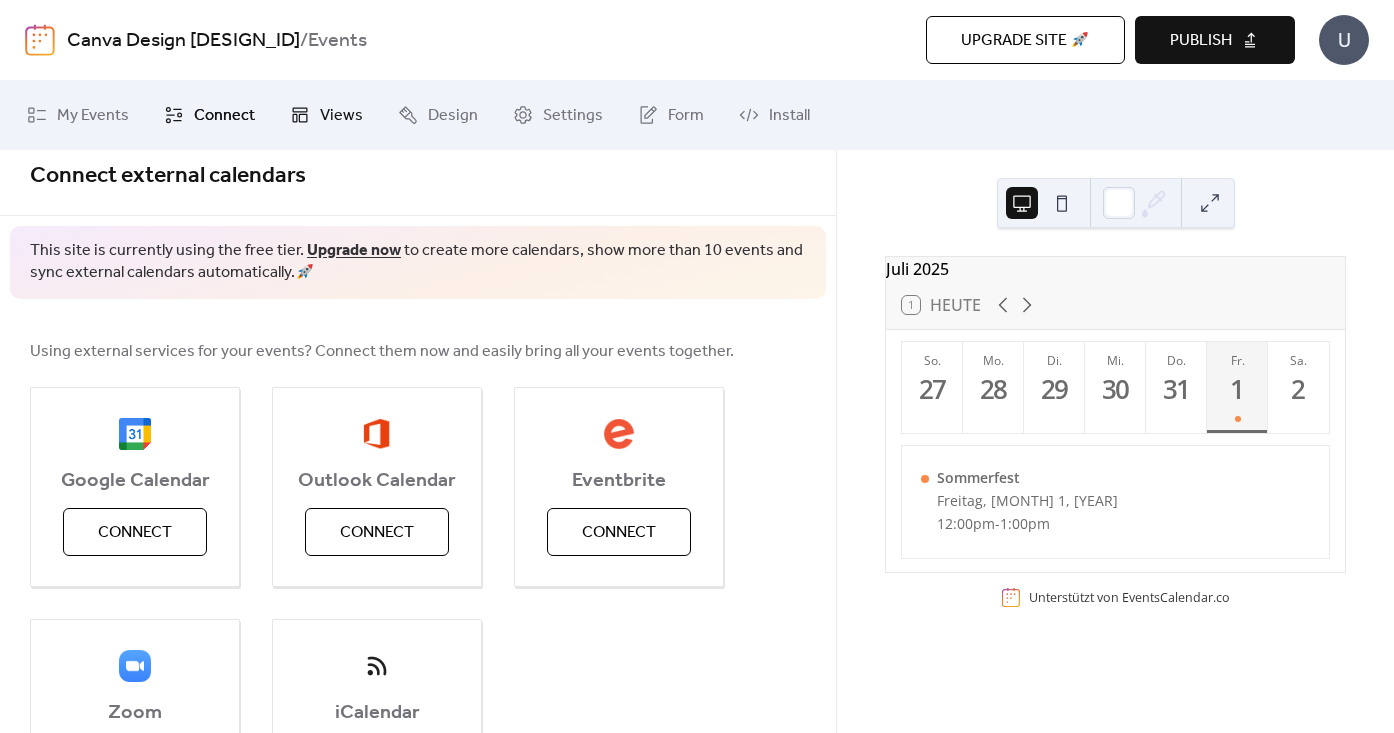 scroll, scrollTop: 0, scrollLeft: 0, axis: both 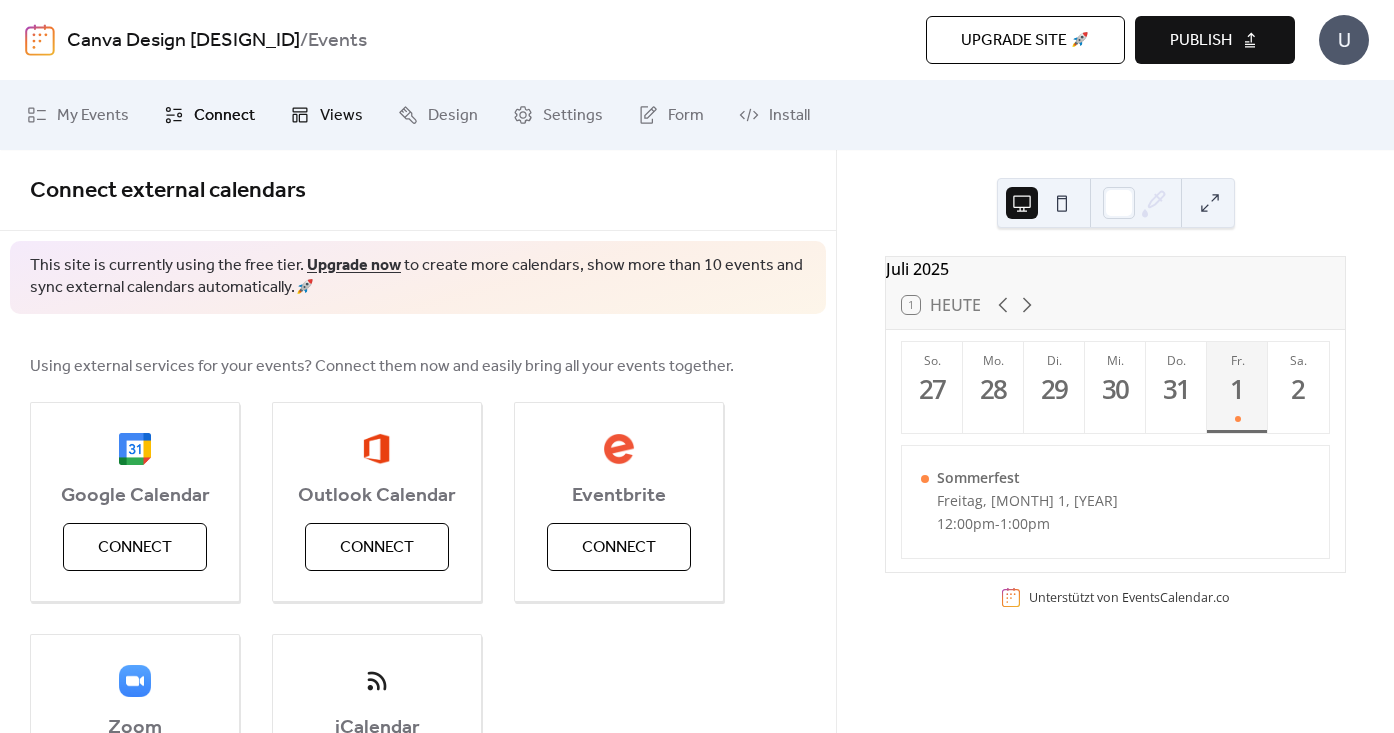 click on "Views" at bounding box center (341, 116) 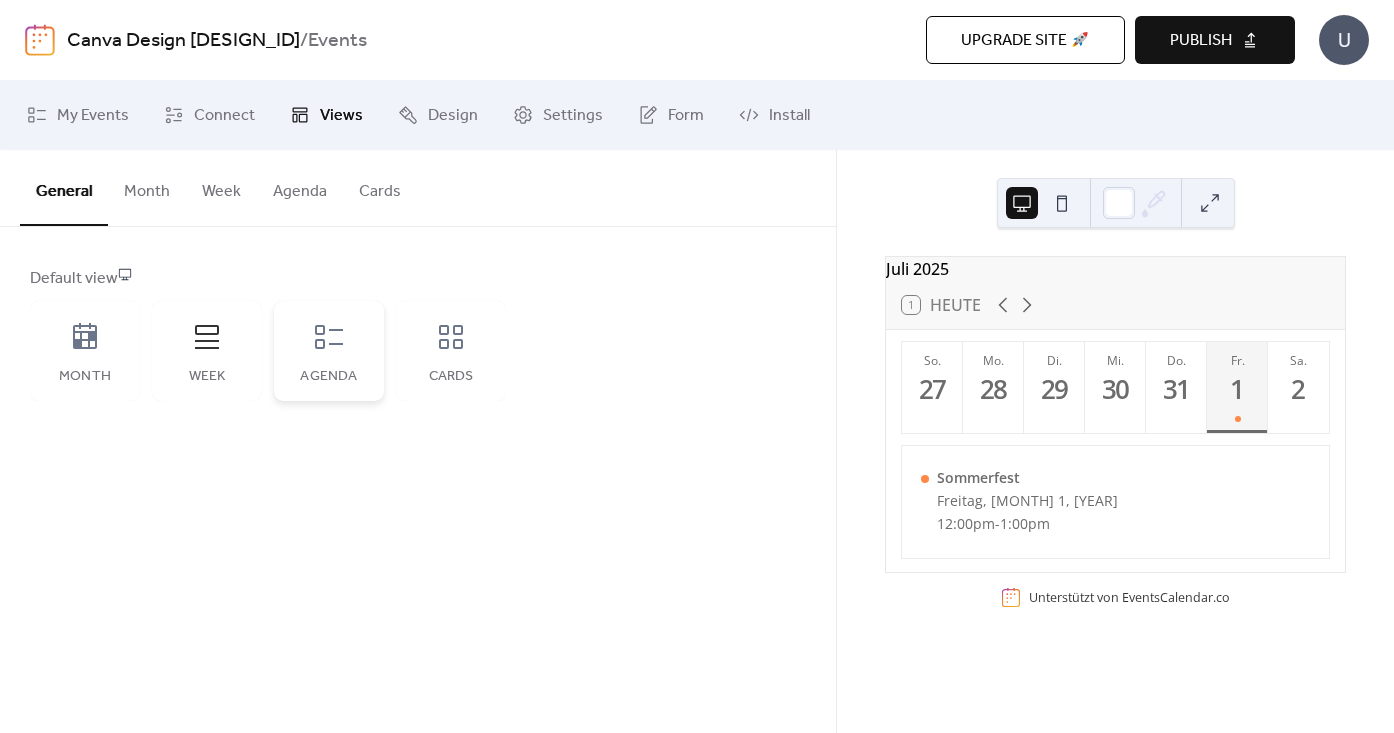 click on "Agenda" at bounding box center (329, 351) 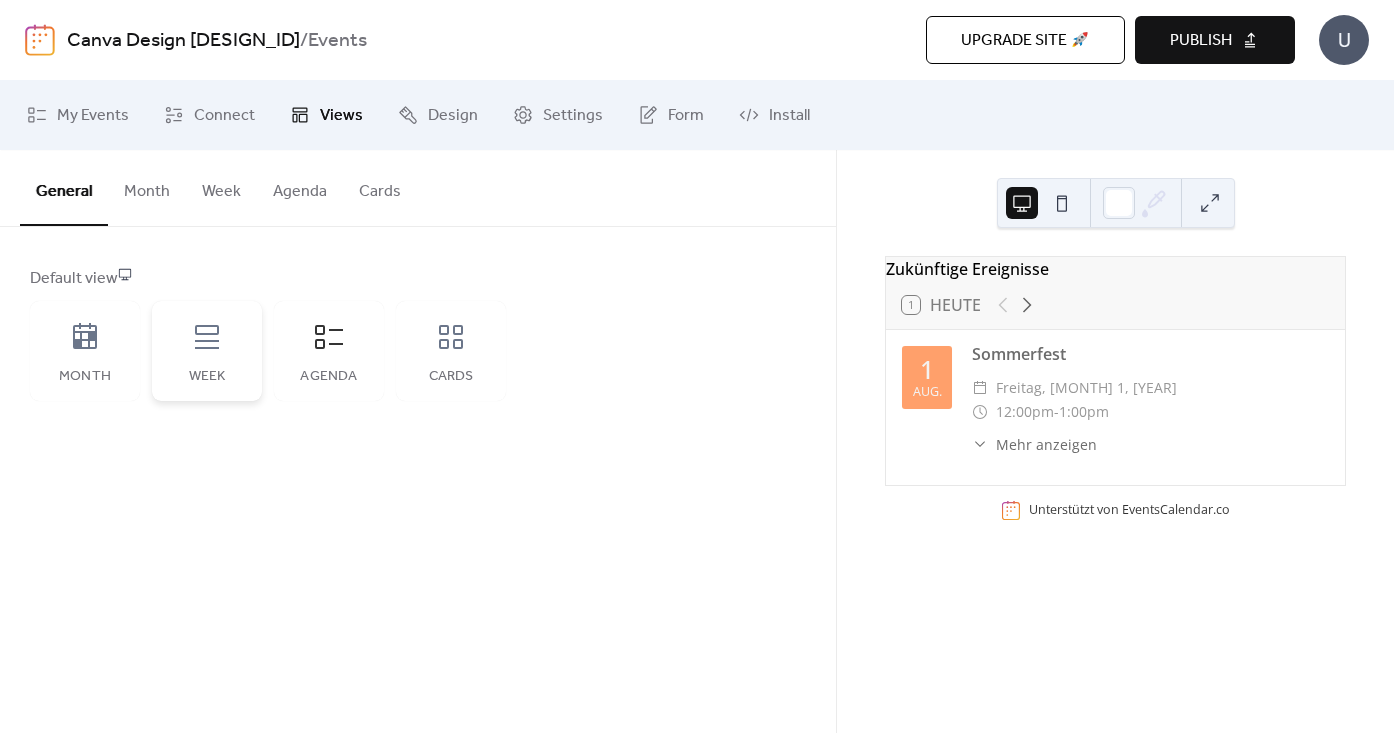 click on "Week" at bounding box center [207, 351] 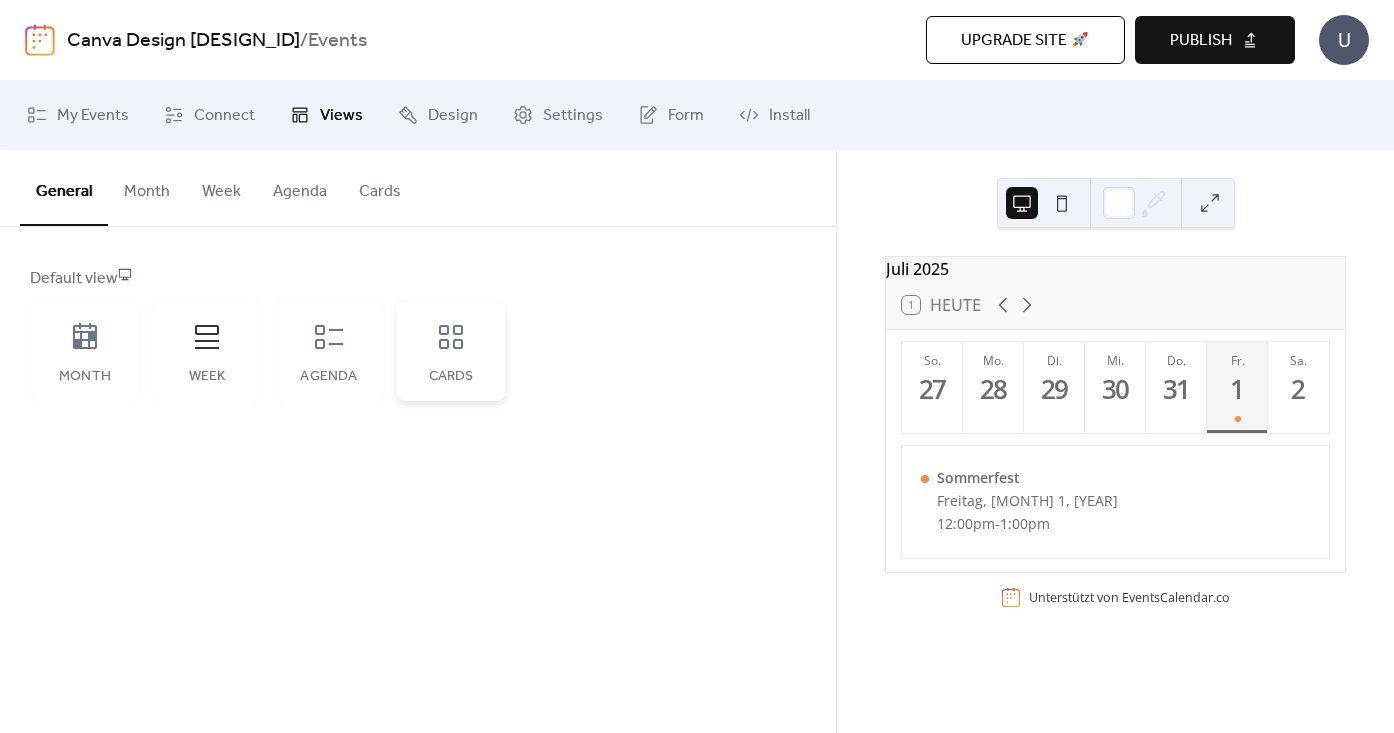 click on "Cards" at bounding box center (451, 351) 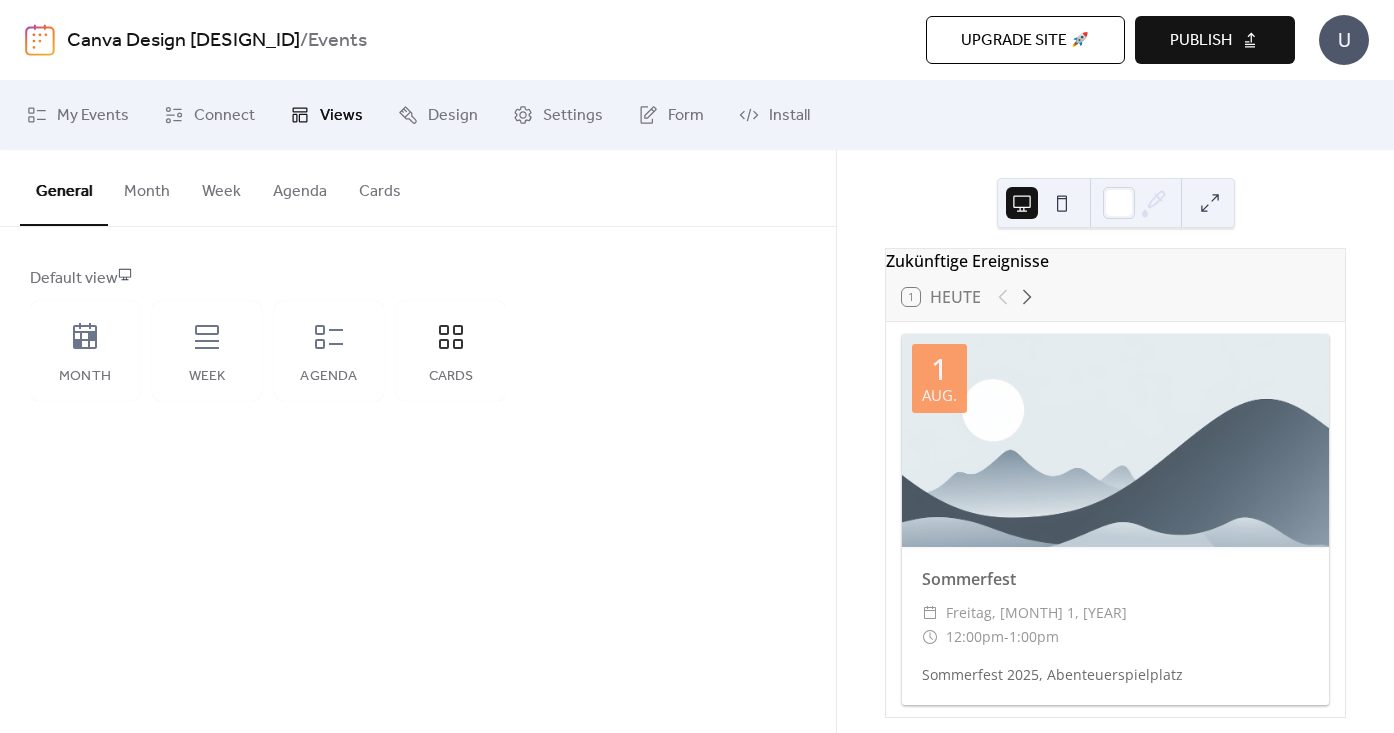scroll, scrollTop: 0, scrollLeft: 0, axis: both 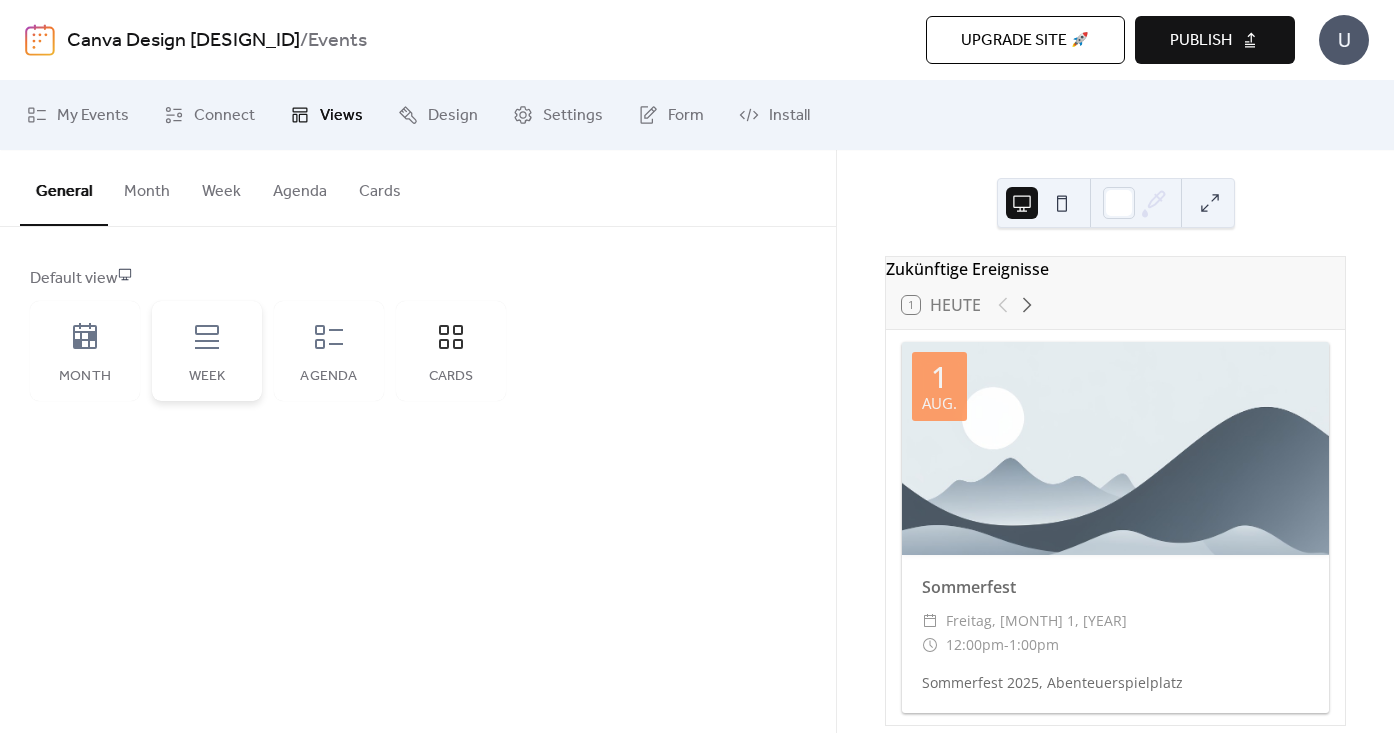 click on "Week" at bounding box center [207, 351] 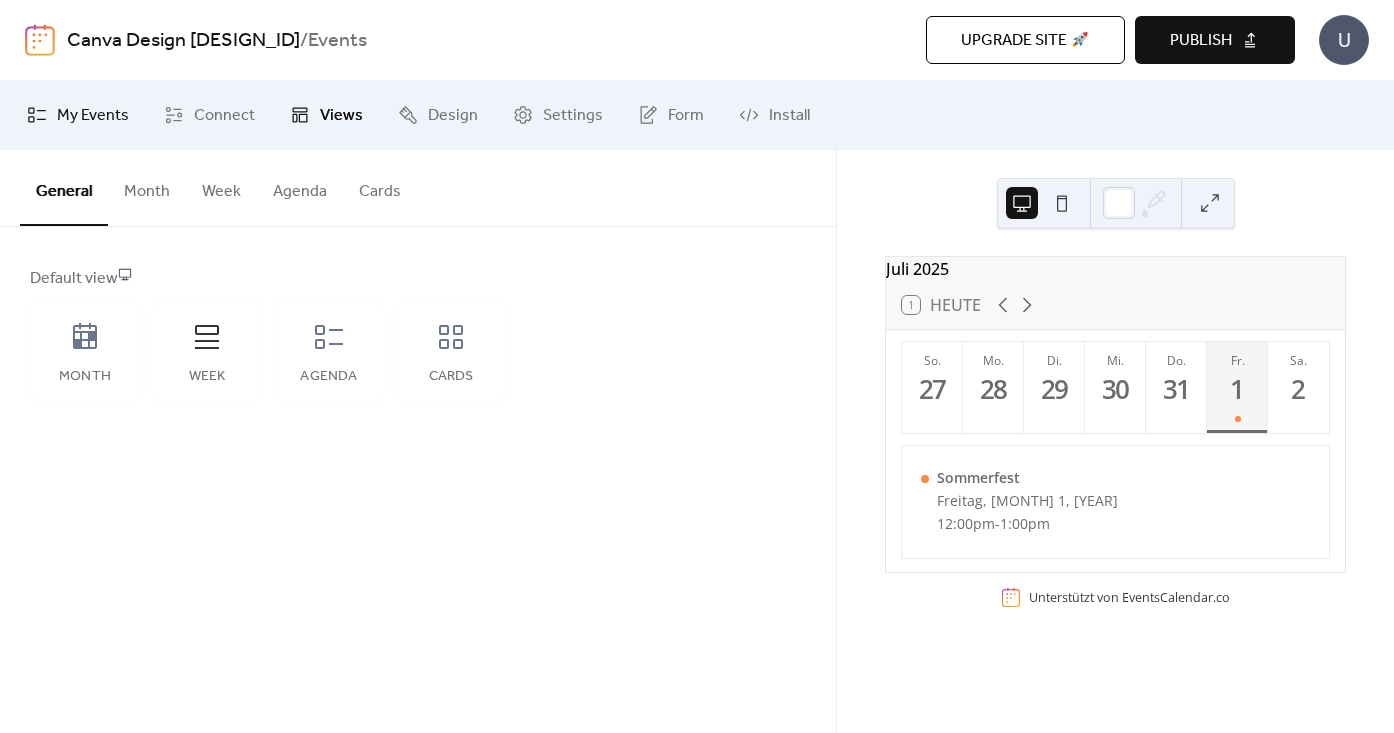 click on "My Events" at bounding box center [93, 116] 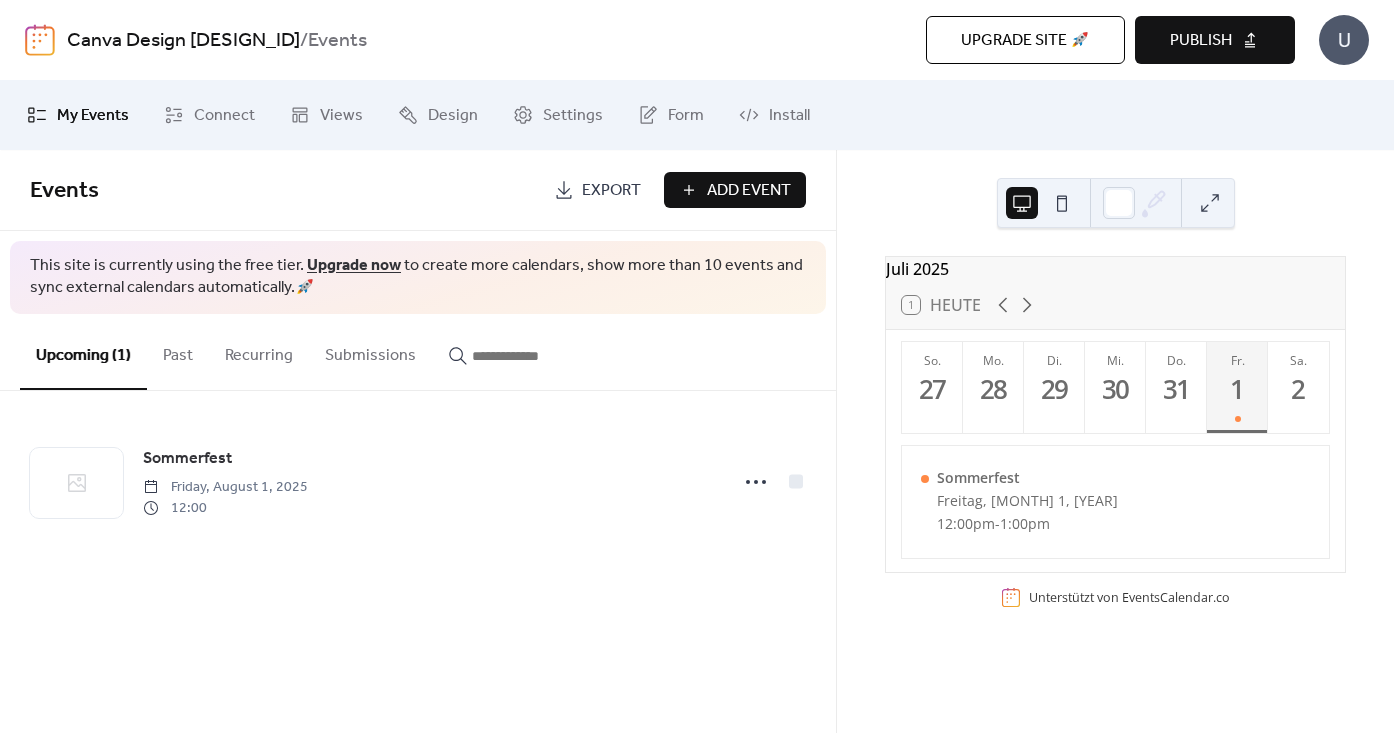 click on "Add Event" at bounding box center [749, 191] 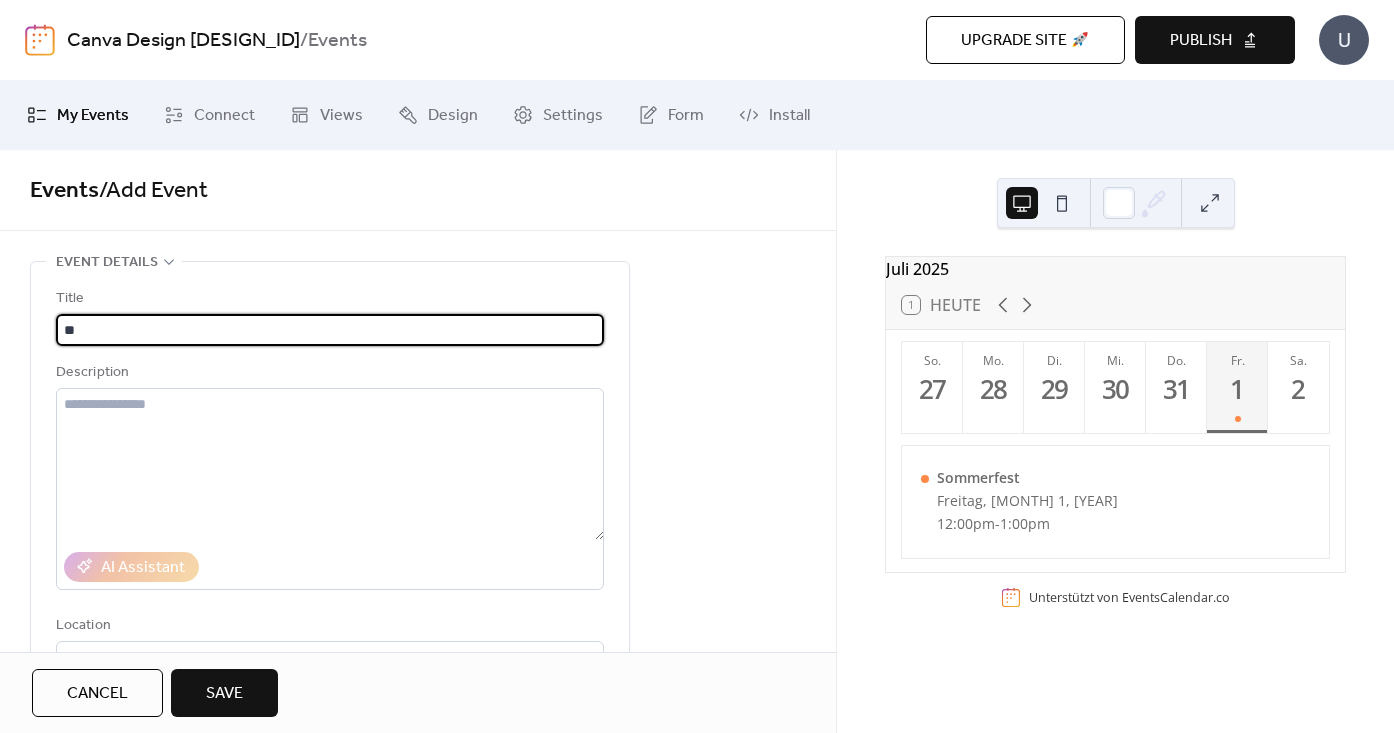 type on "*" 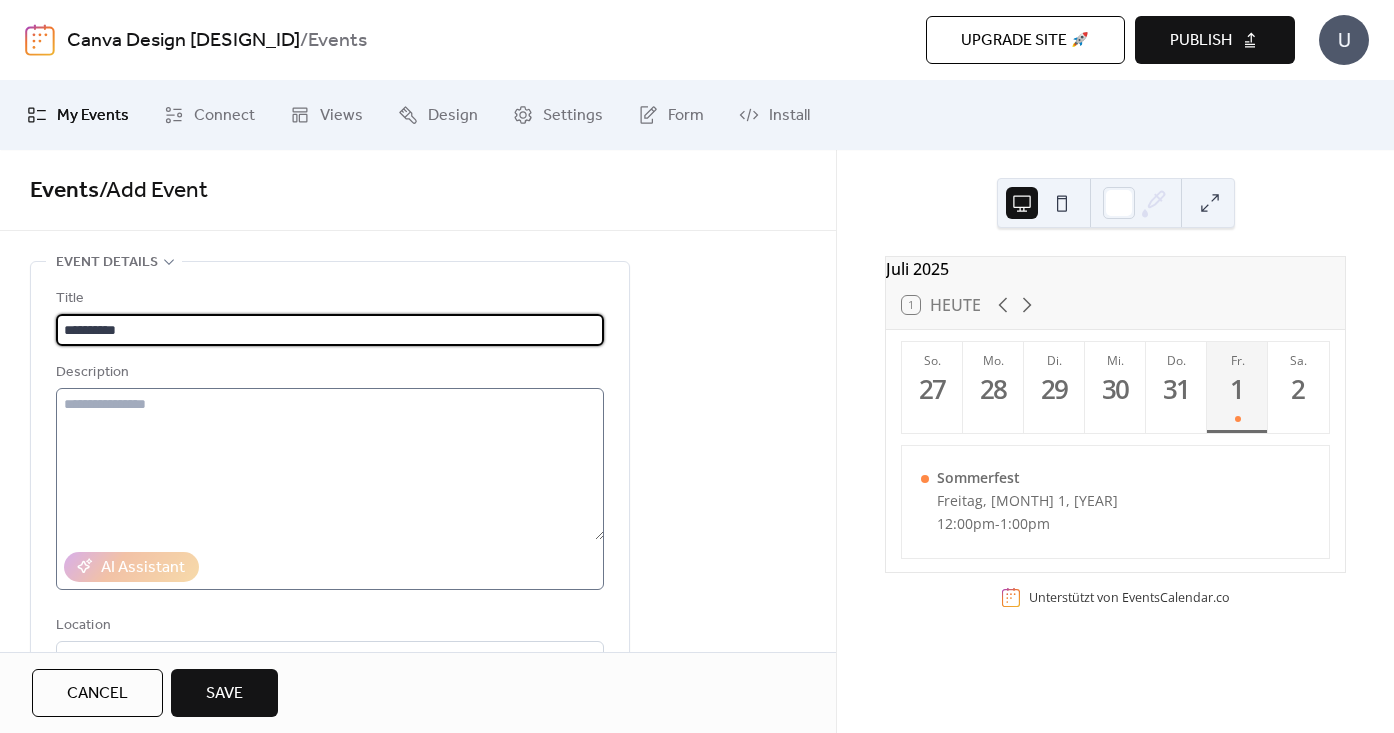 type on "**********" 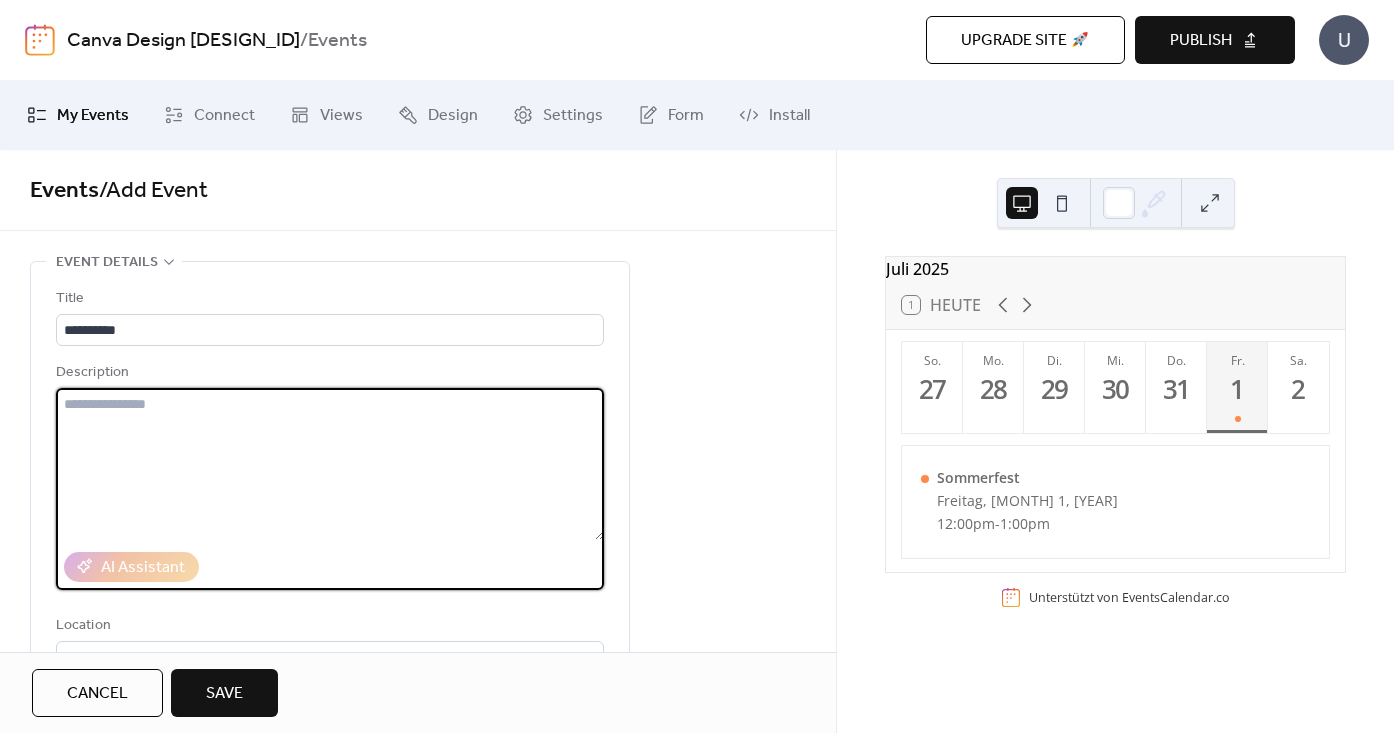 click at bounding box center (330, 464) 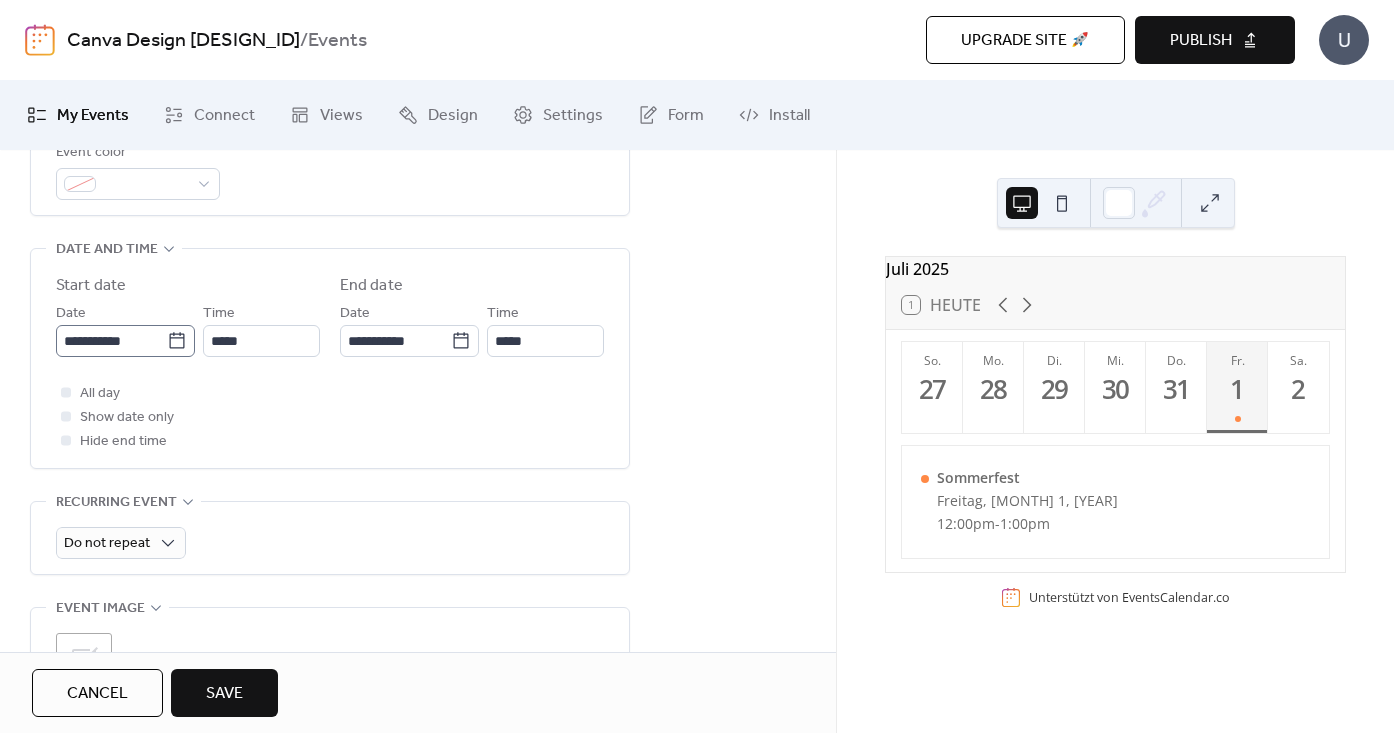 scroll, scrollTop: 587, scrollLeft: 0, axis: vertical 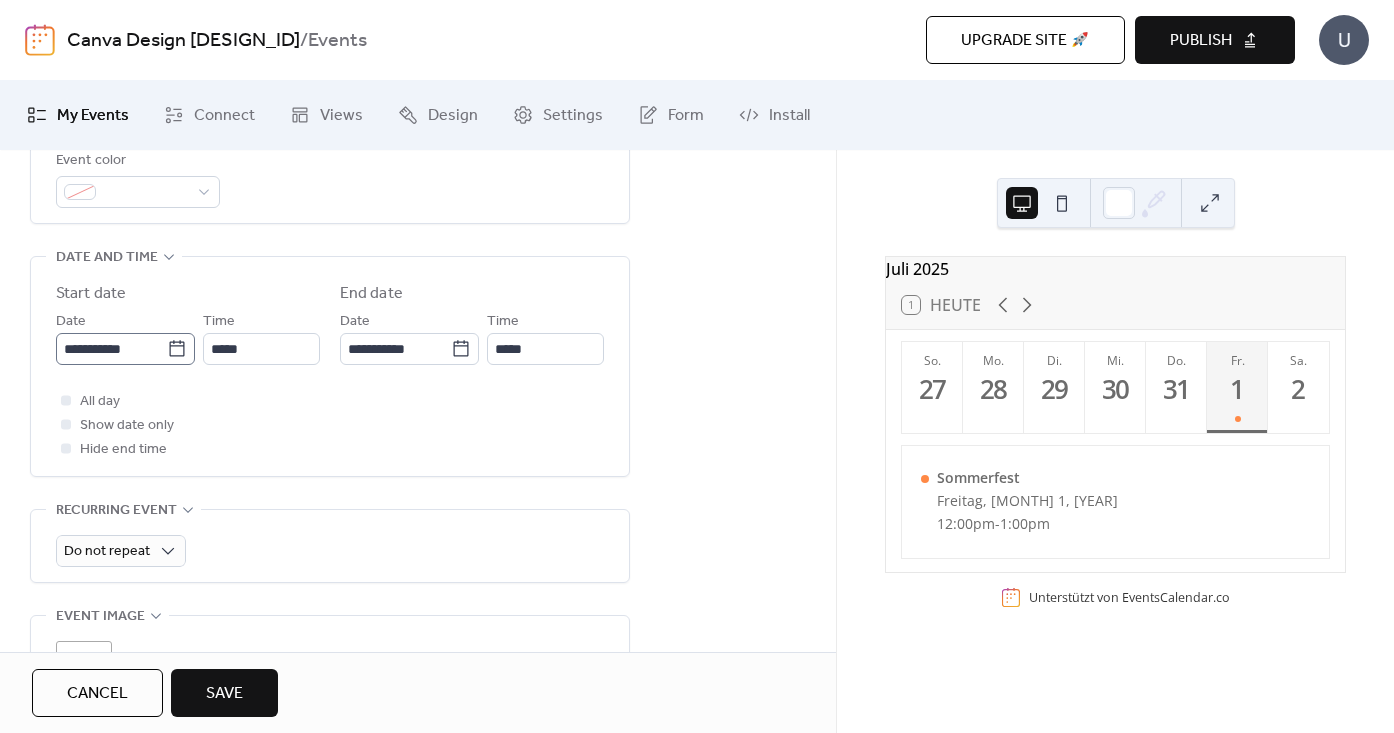 type on "**********" 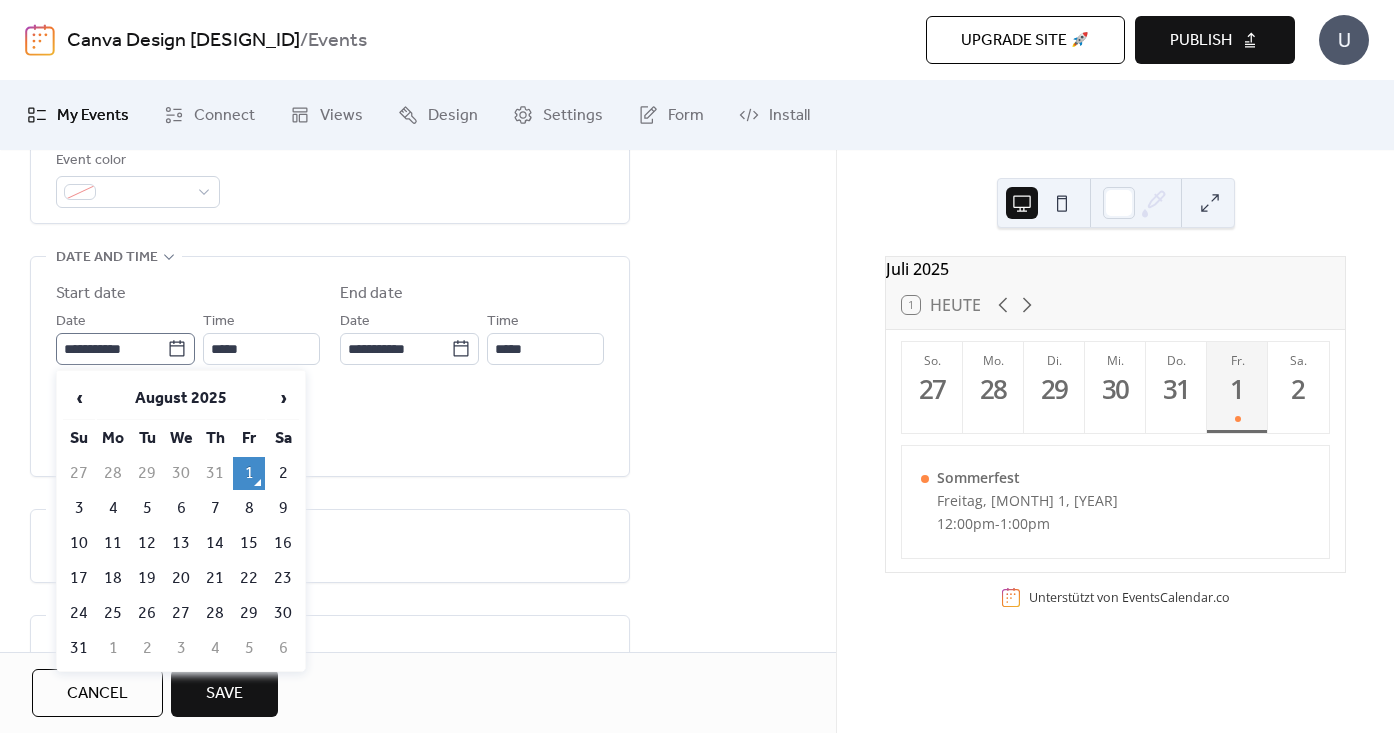 click 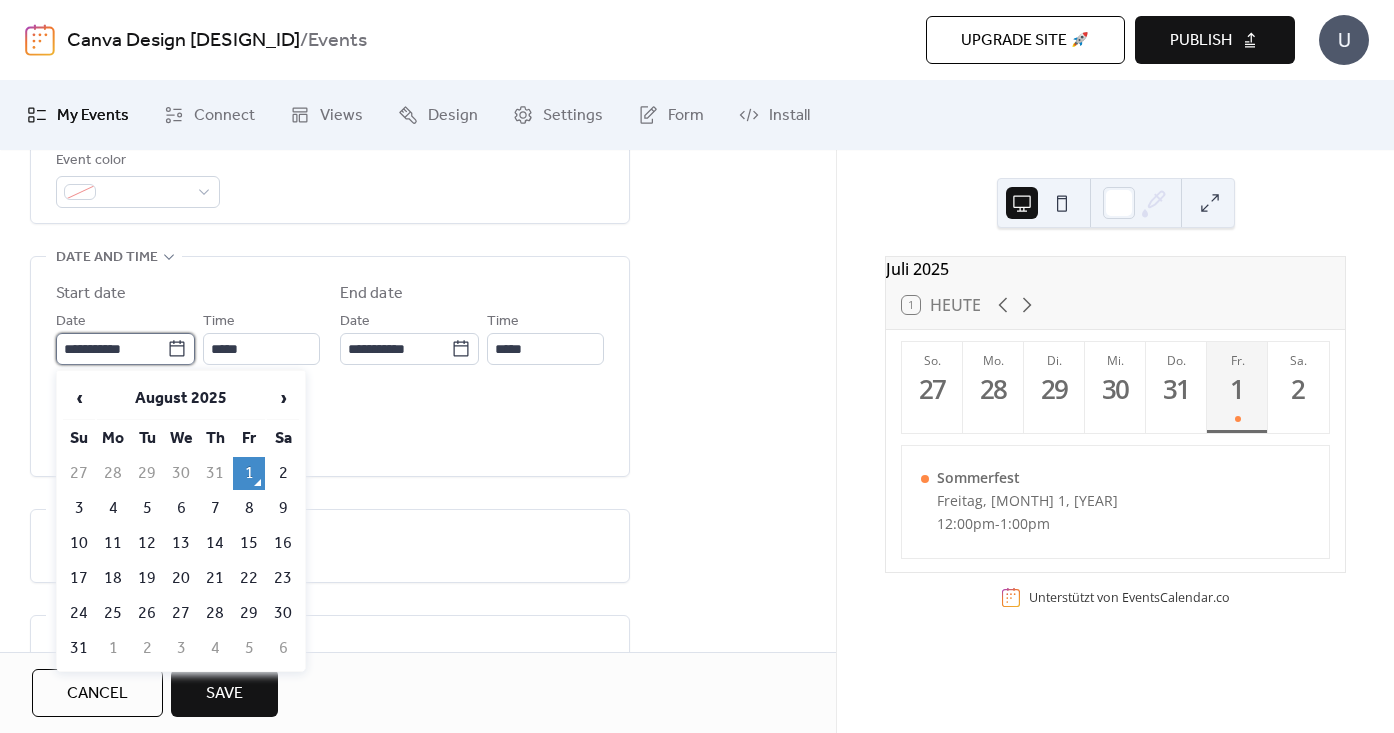click on "**********" at bounding box center (111, 349) 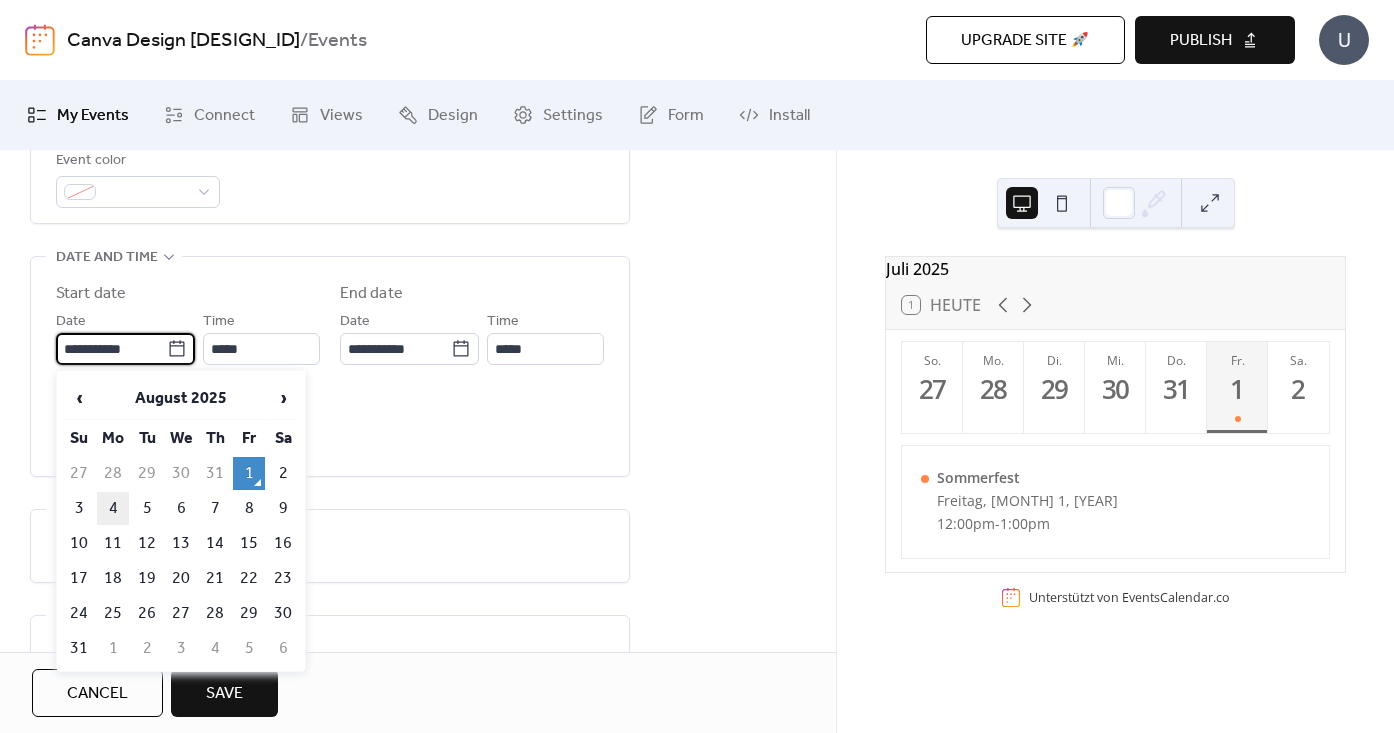 click on "4" at bounding box center [113, 508] 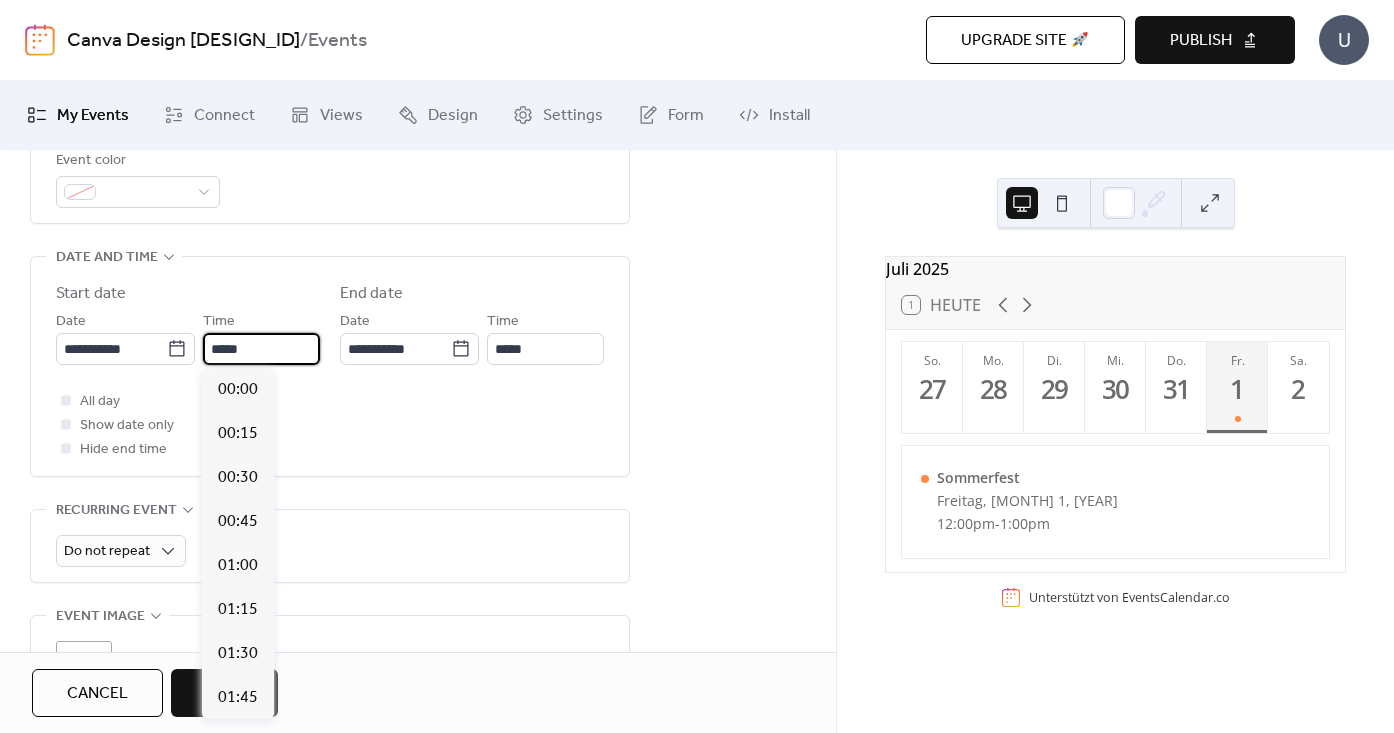 scroll, scrollTop: 2112, scrollLeft: 0, axis: vertical 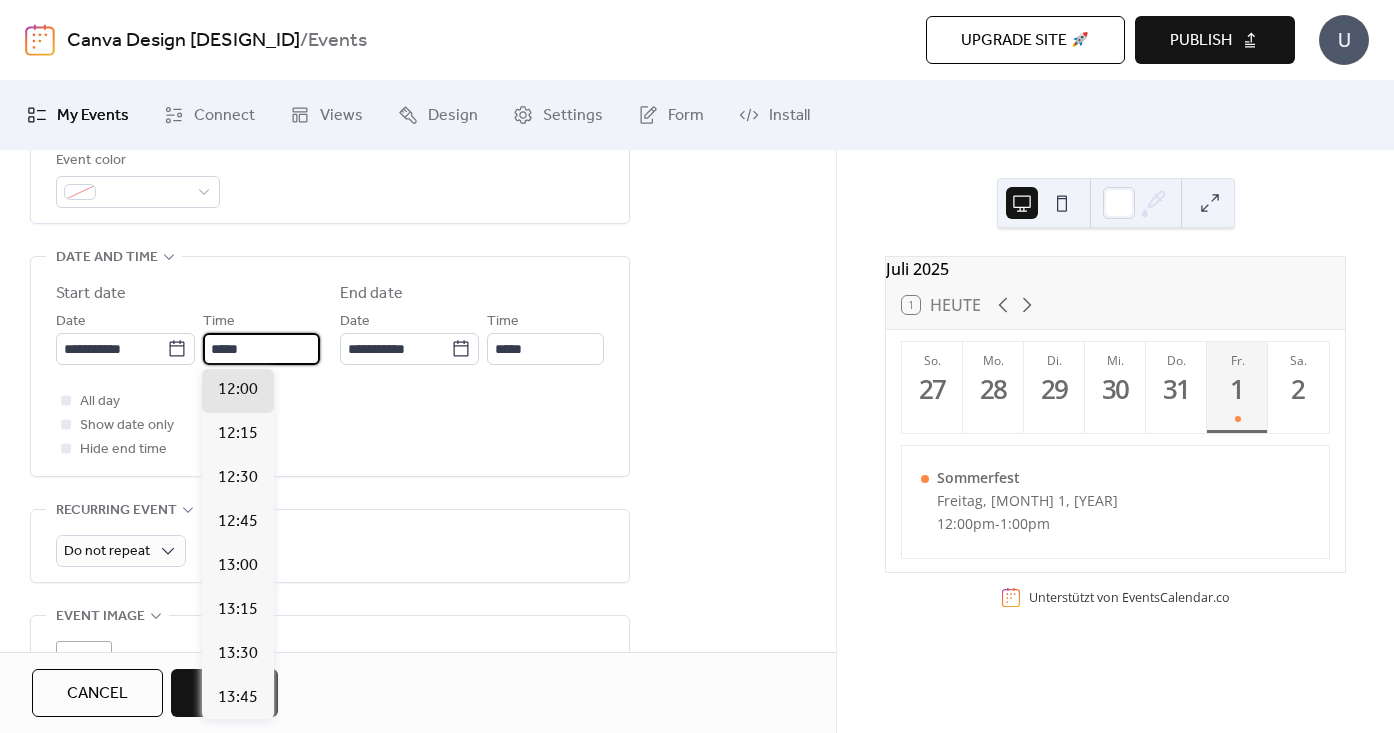 click on "*****" at bounding box center [261, 349] 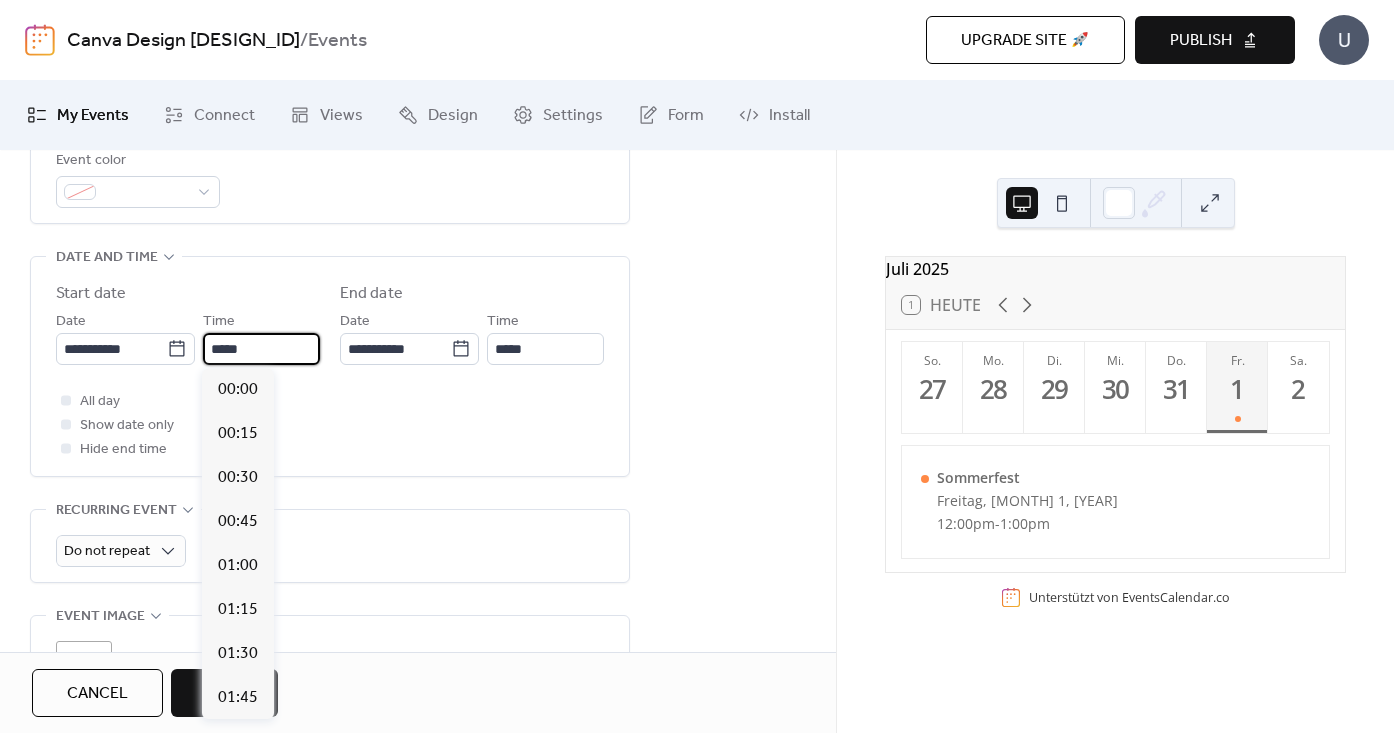 scroll, scrollTop: 1584, scrollLeft: 0, axis: vertical 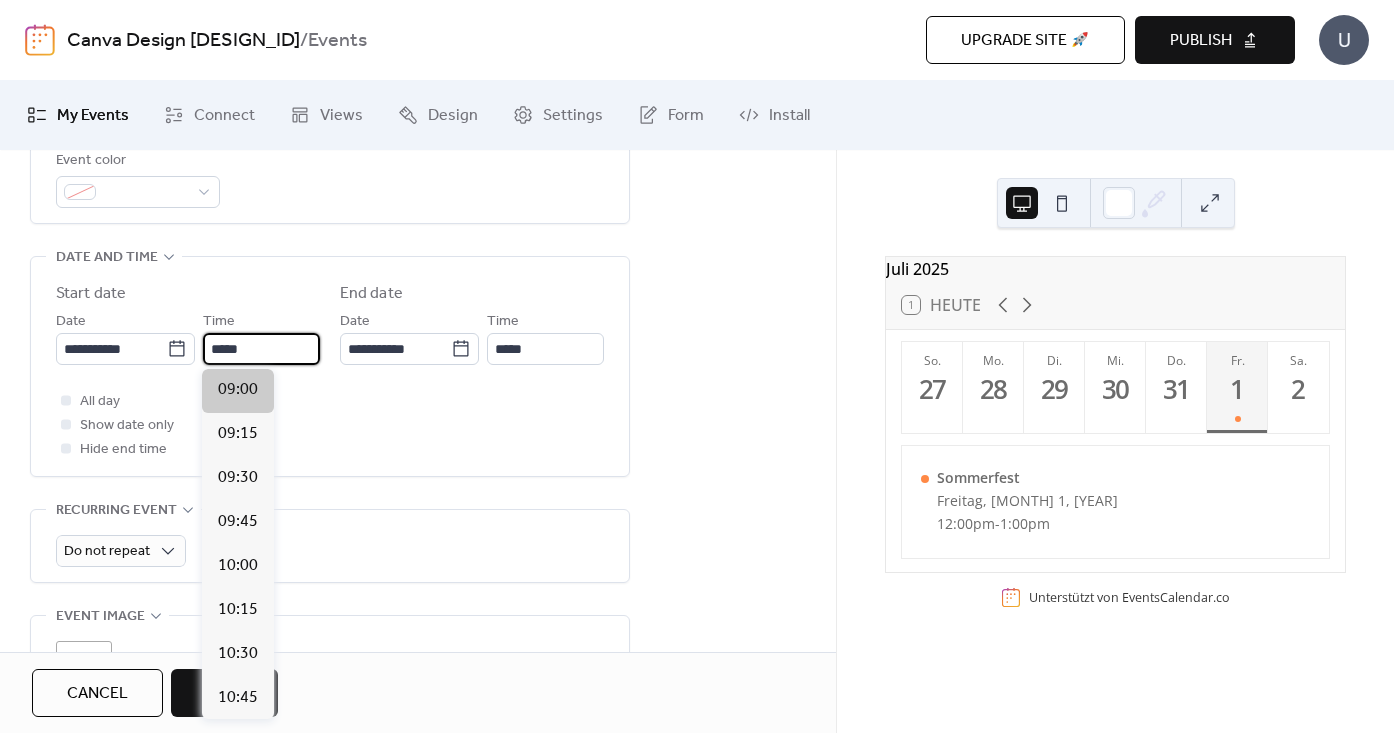 type on "*****" 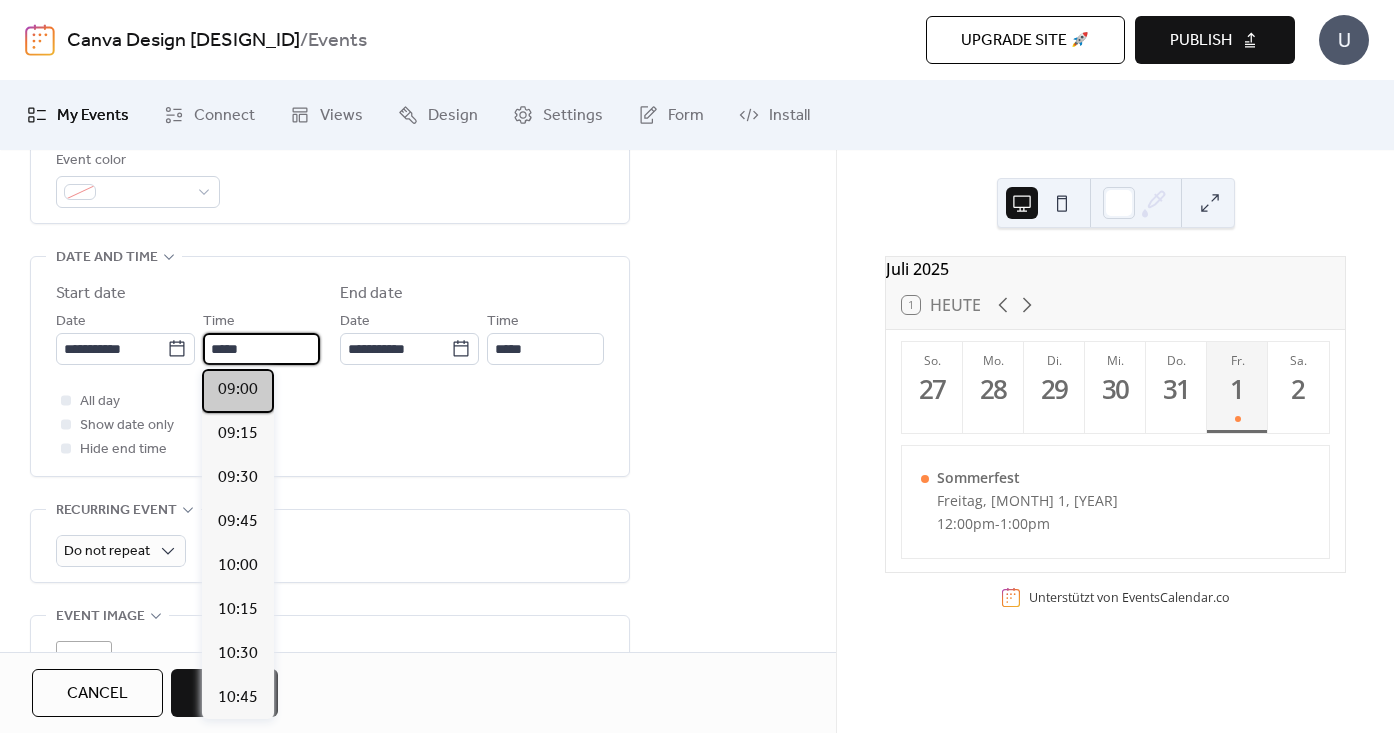 click on "09:00" at bounding box center [238, 390] 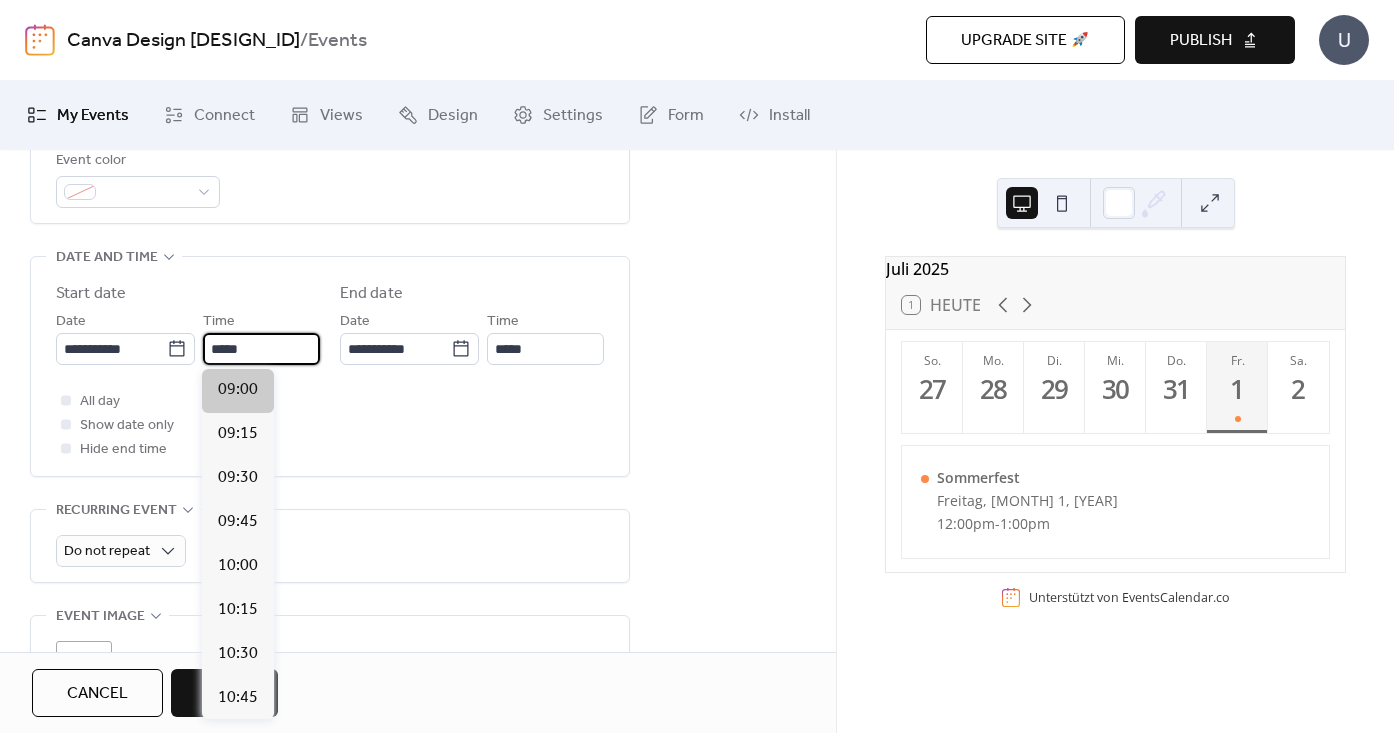 type on "*****" 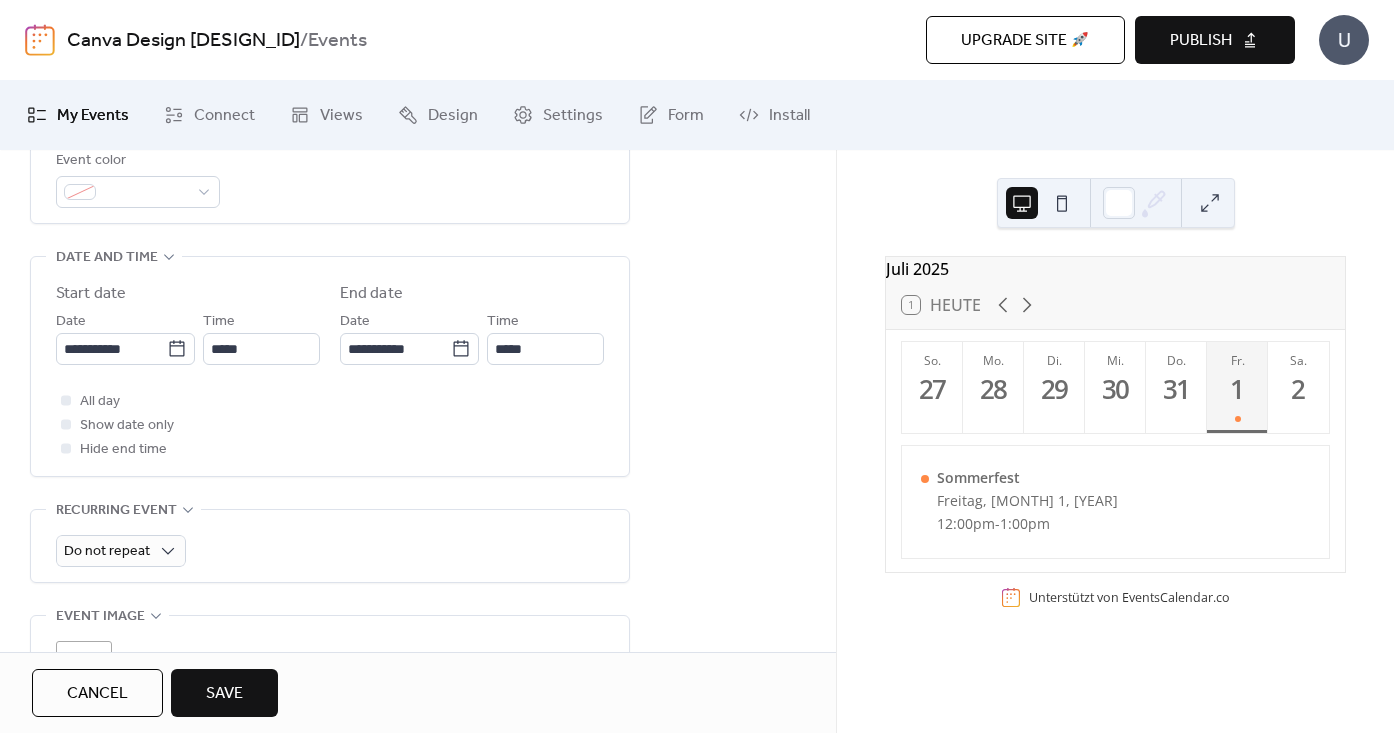 scroll, scrollTop: 641, scrollLeft: 0, axis: vertical 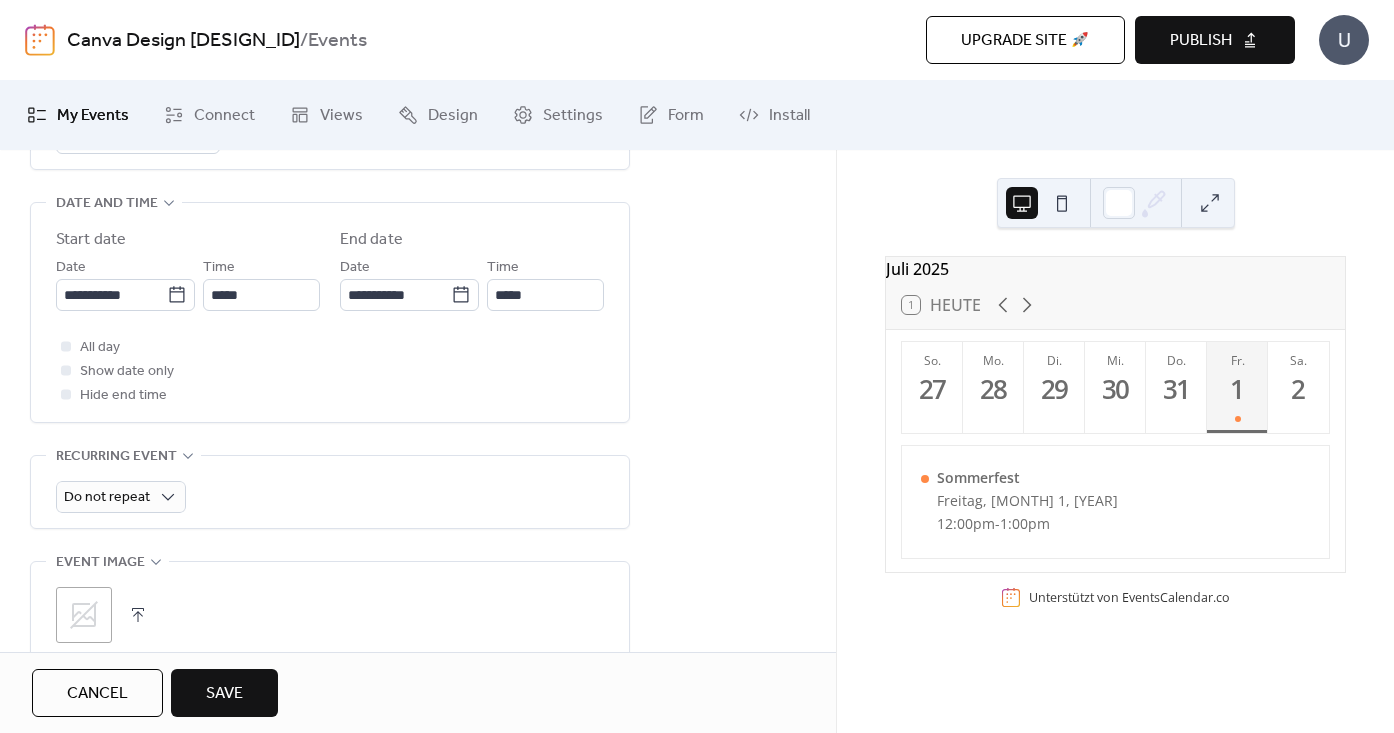 click on "Save" at bounding box center (224, 694) 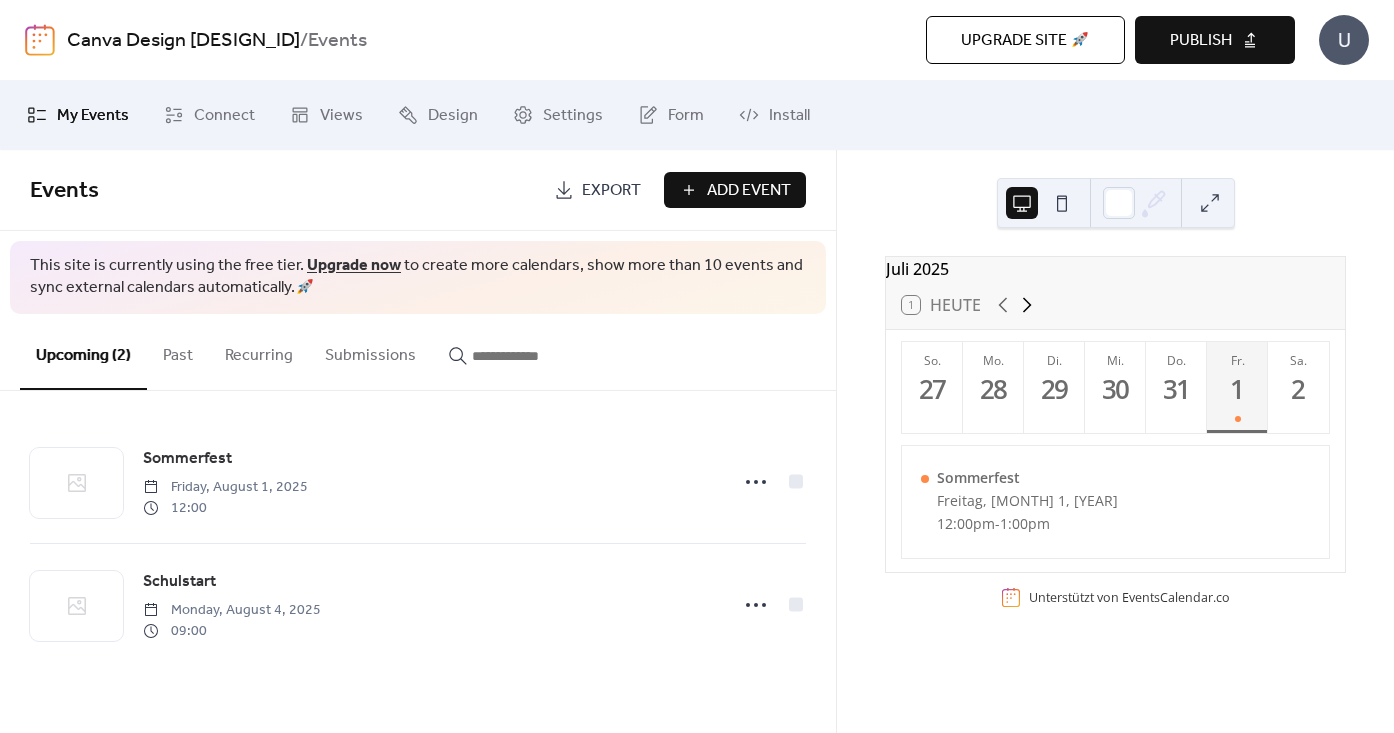 click 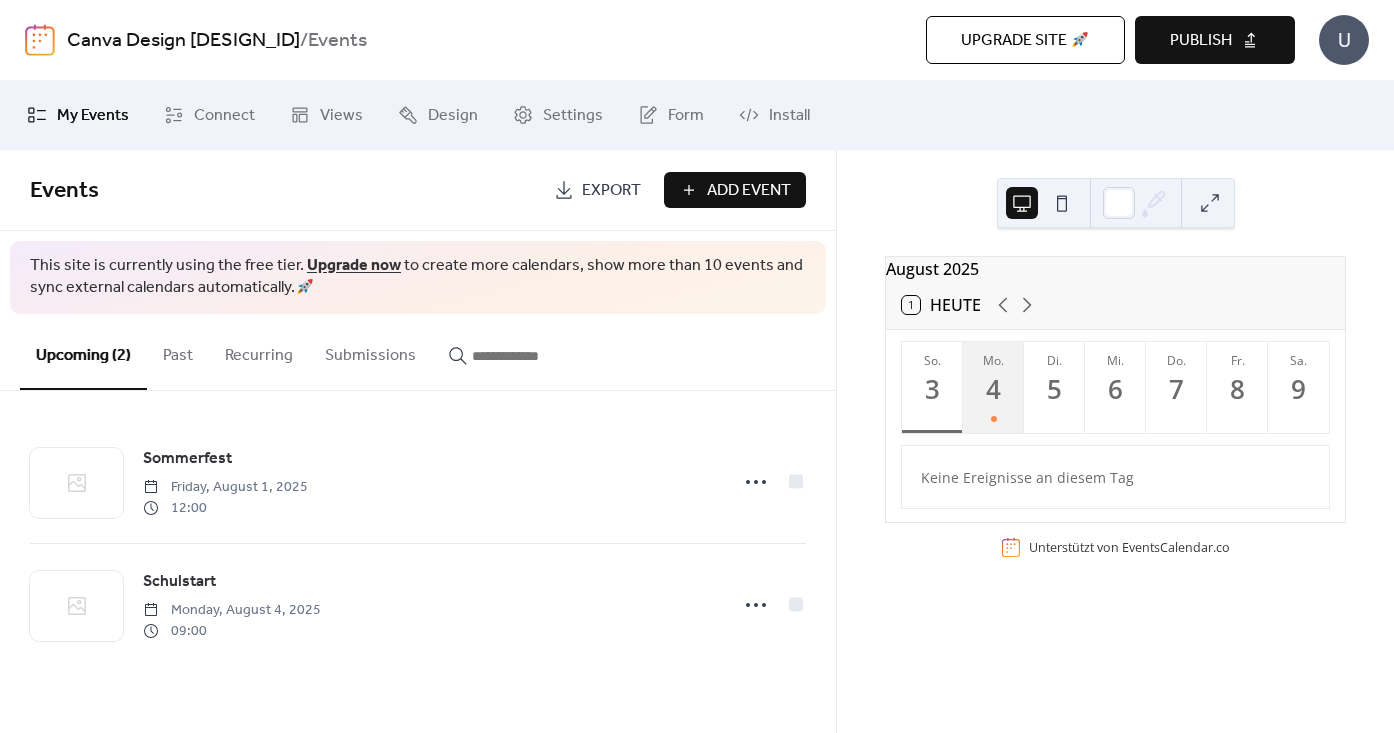 click on "4" at bounding box center (992, 389) 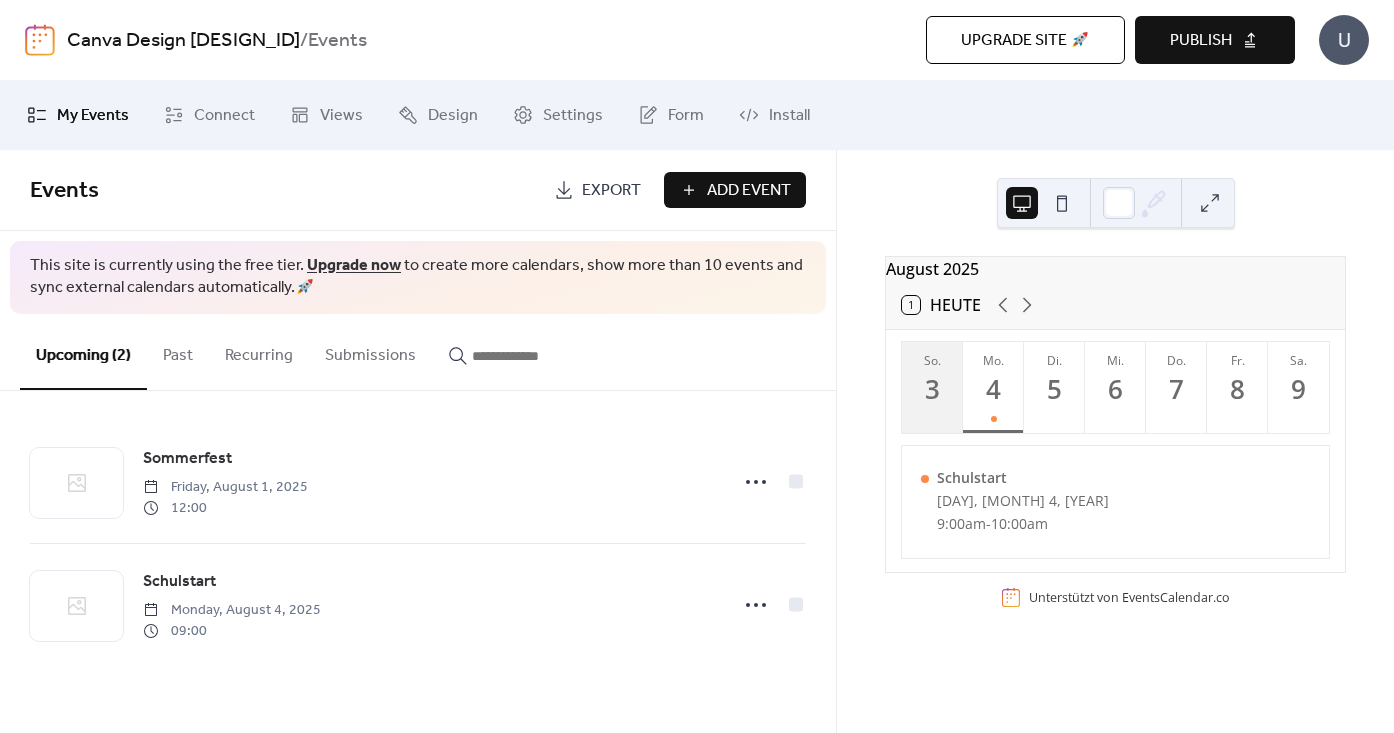 click on "3" at bounding box center [931, 389] 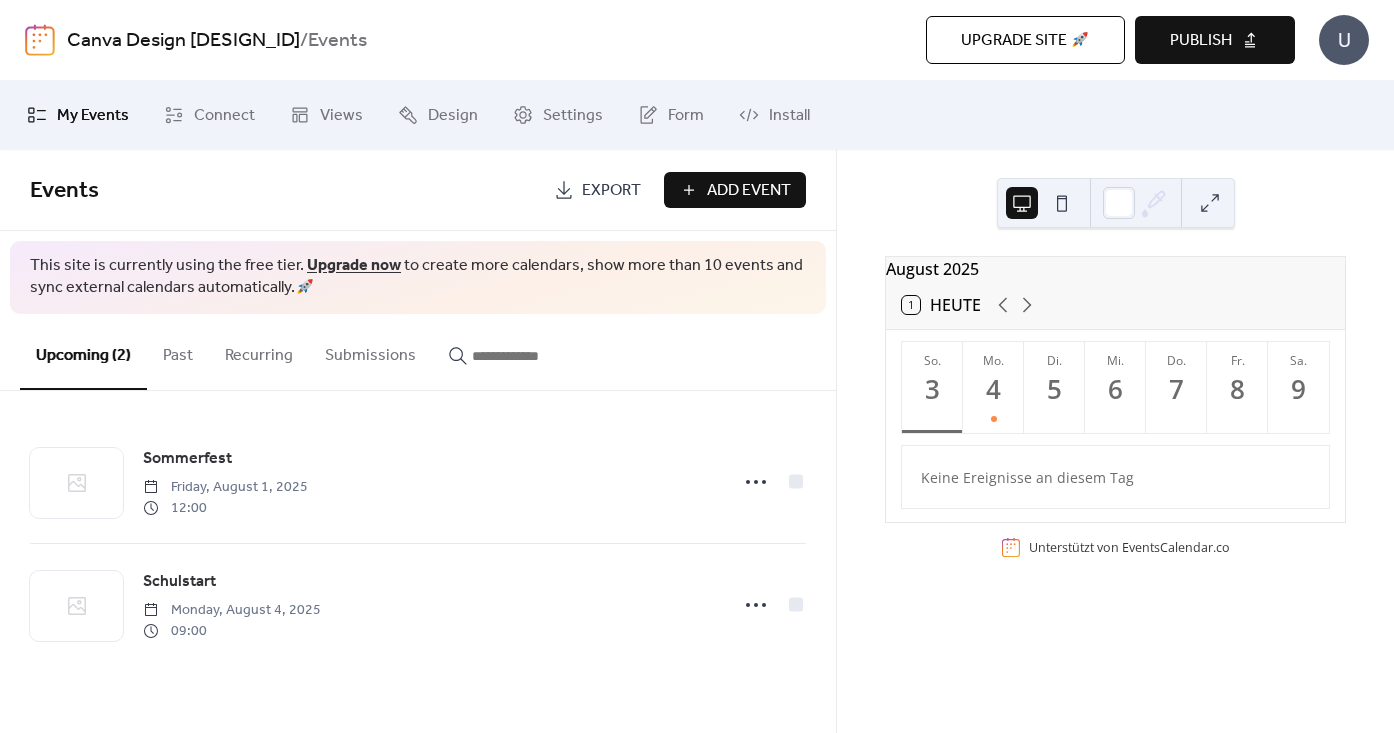click on "Publish" at bounding box center [1201, 41] 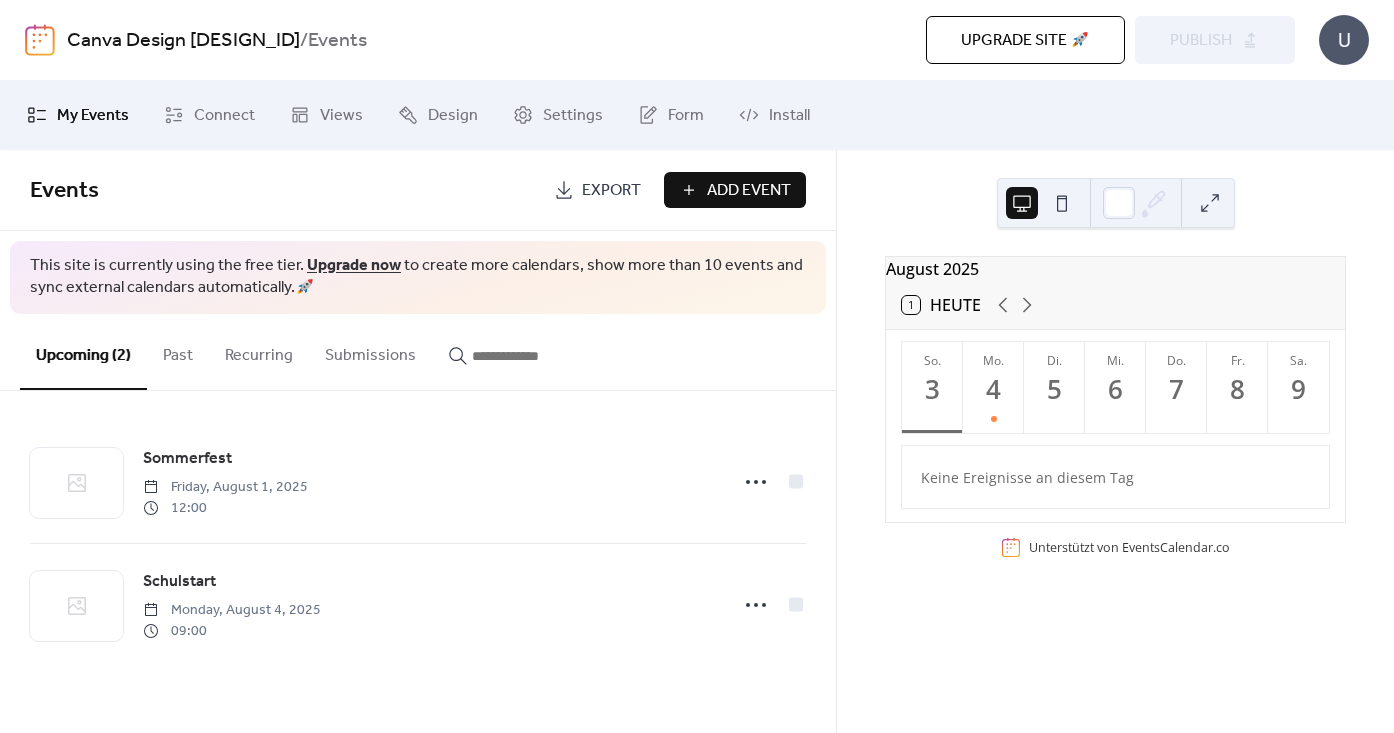click on "U" at bounding box center (1344, 40) 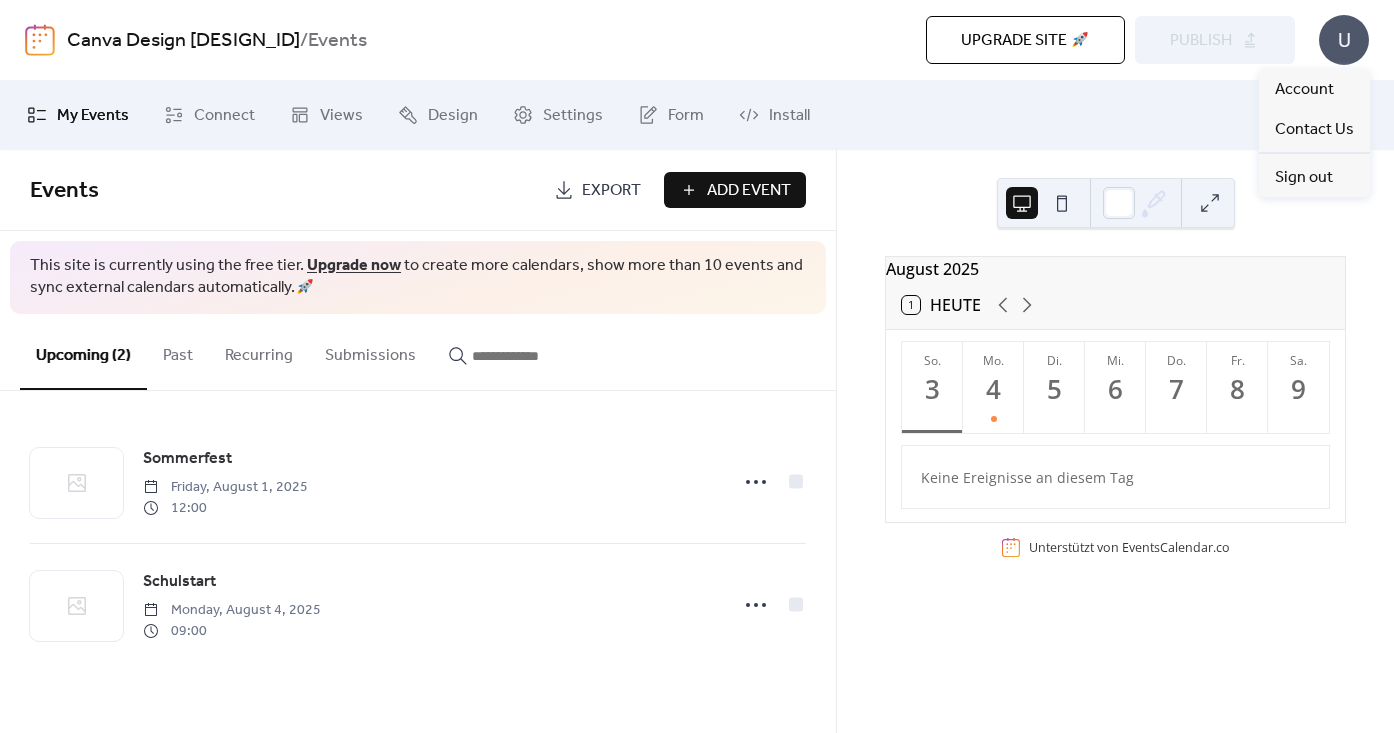 click on "Upgrade site 🚀" at bounding box center (1025, 41) 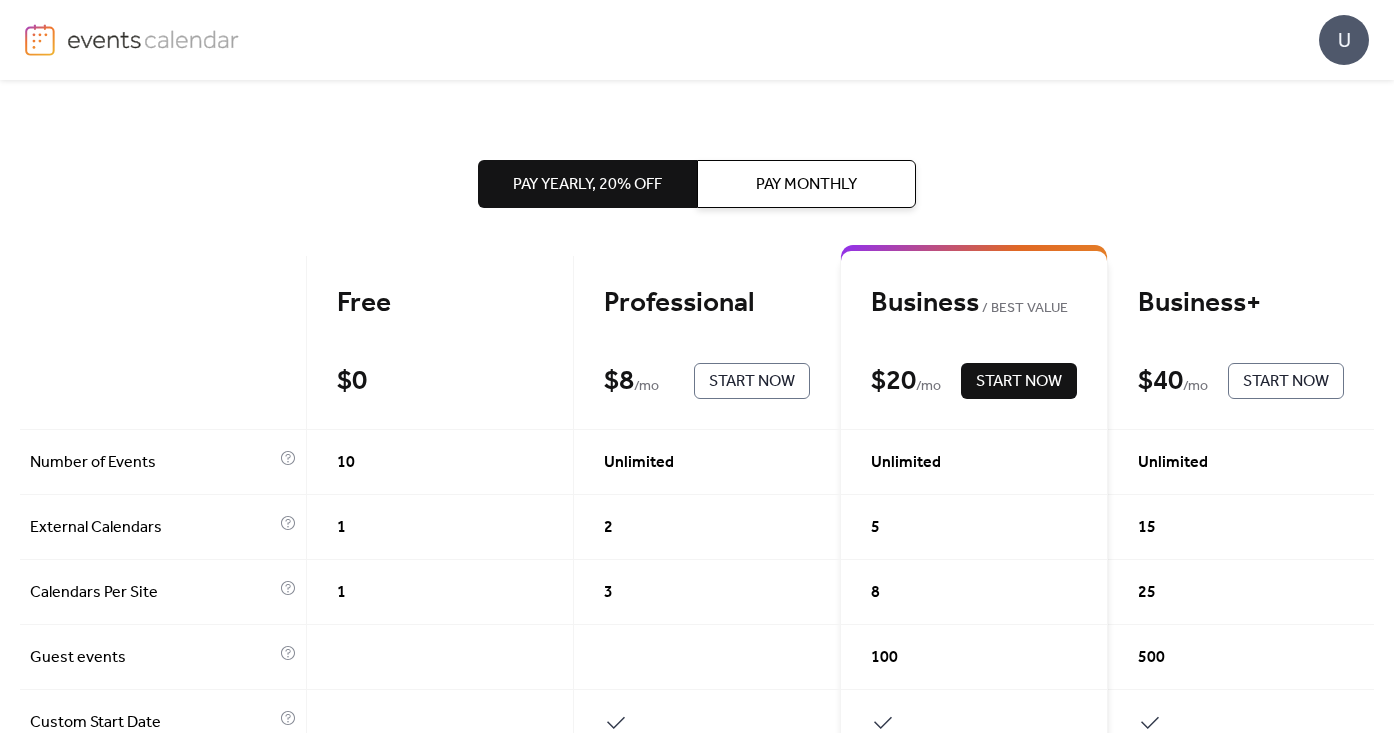 scroll, scrollTop: 29, scrollLeft: 0, axis: vertical 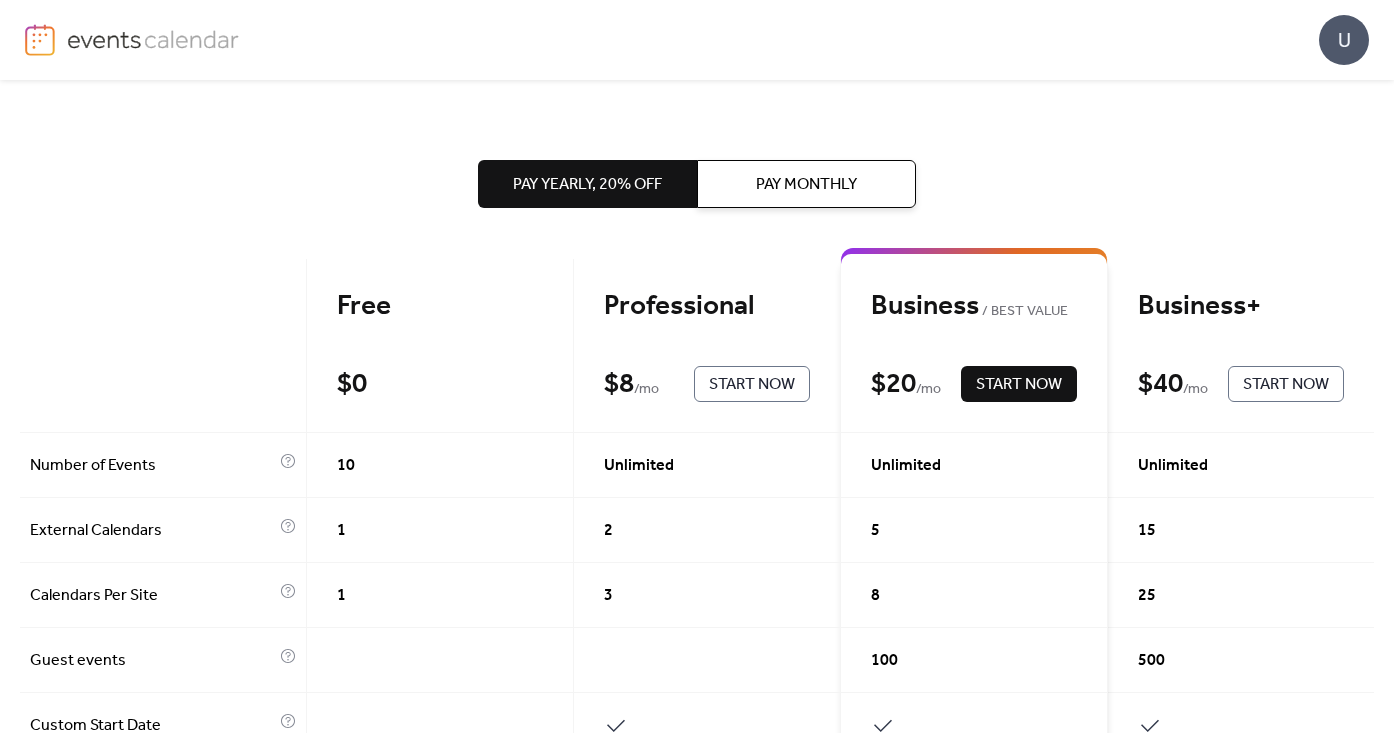 click on "Free $ 0 Start Now" at bounding box center (440, 346) 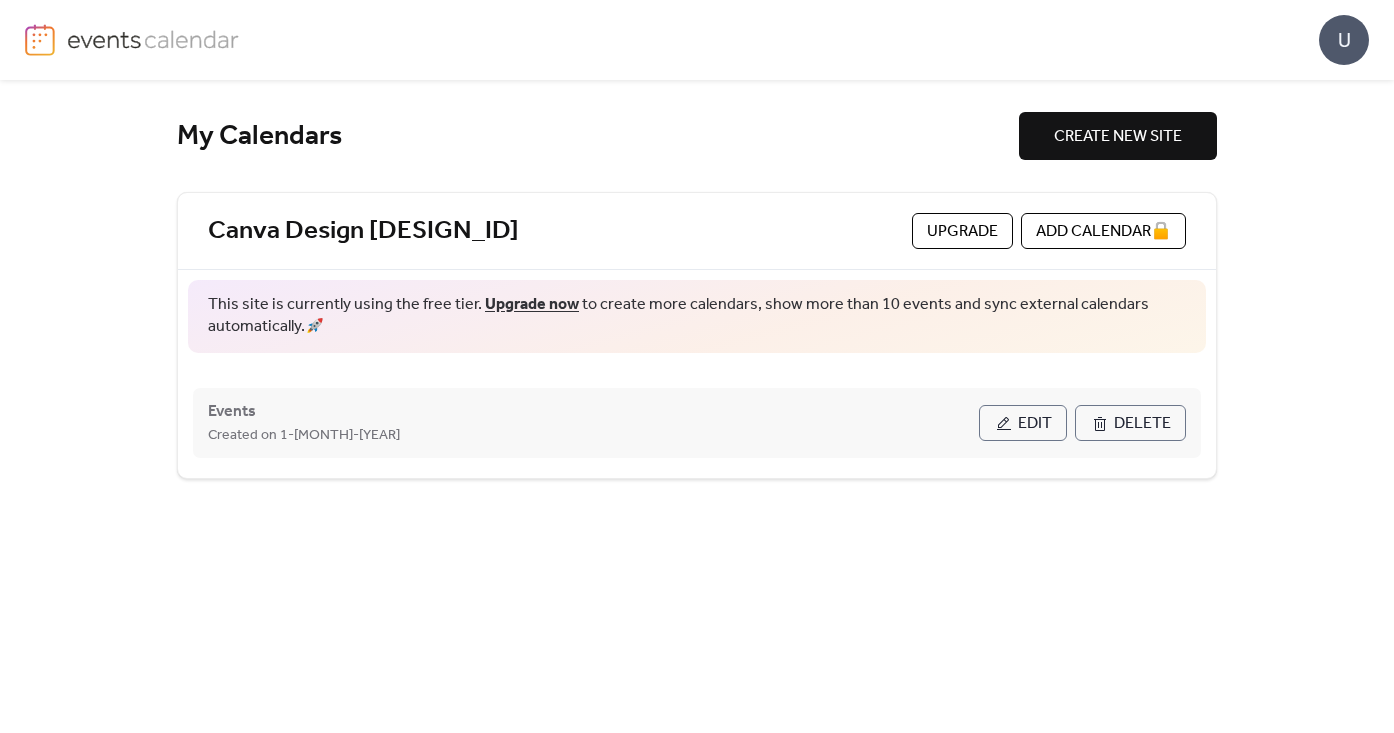 click on "Edit" at bounding box center (1035, 424) 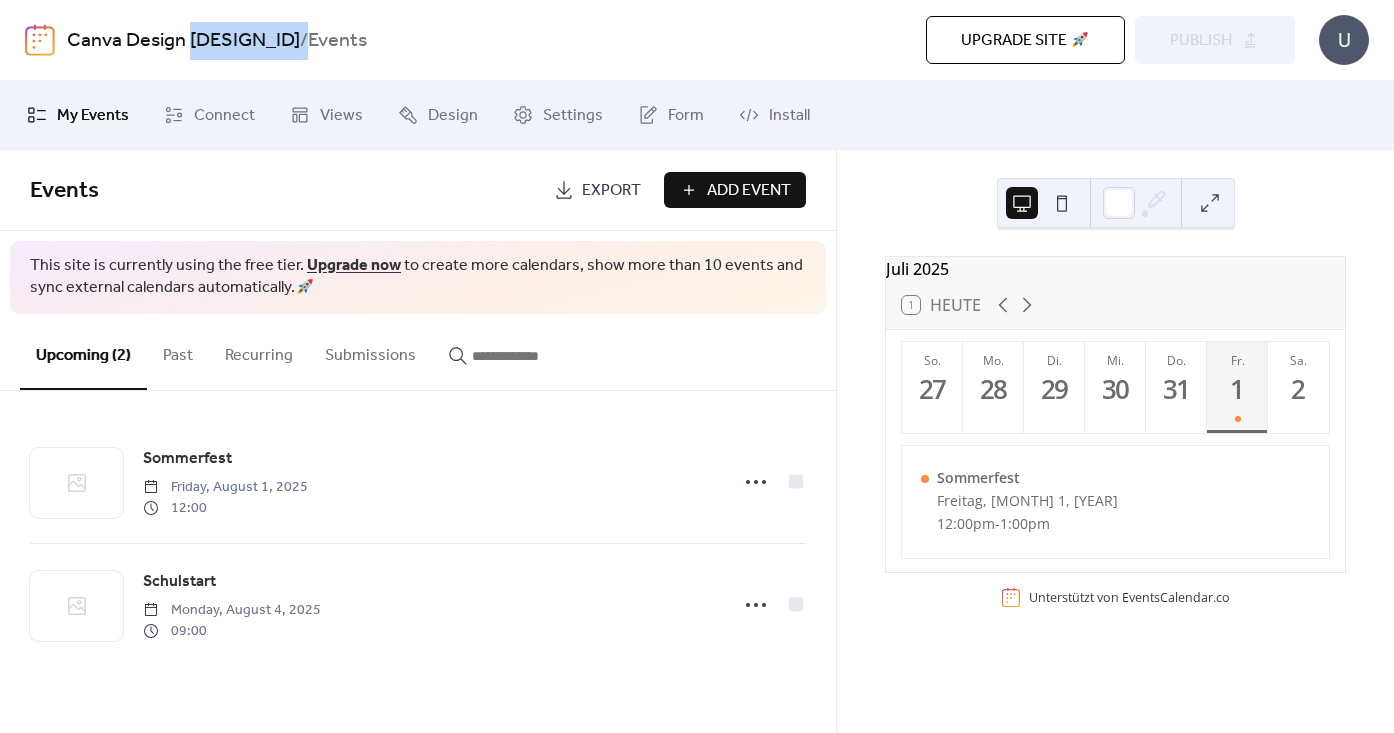 drag, startPoint x: 320, startPoint y: 38, endPoint x: 192, endPoint y: 49, distance: 128.47179 